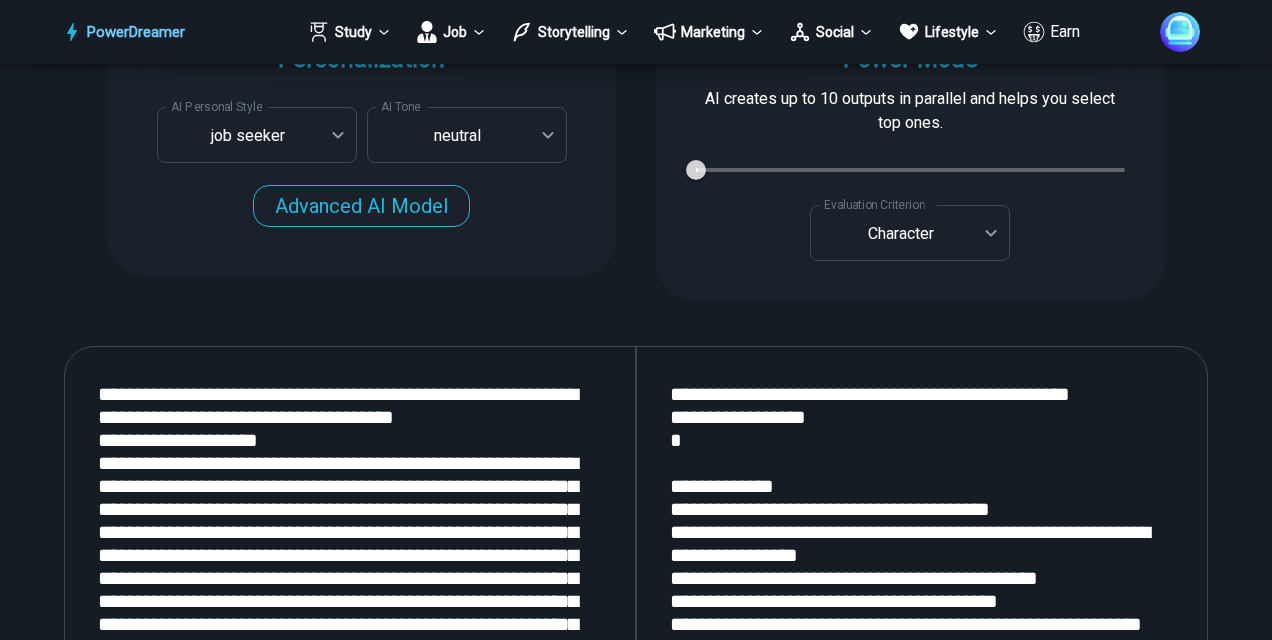 scroll, scrollTop: 2243, scrollLeft: 0, axis: vertical 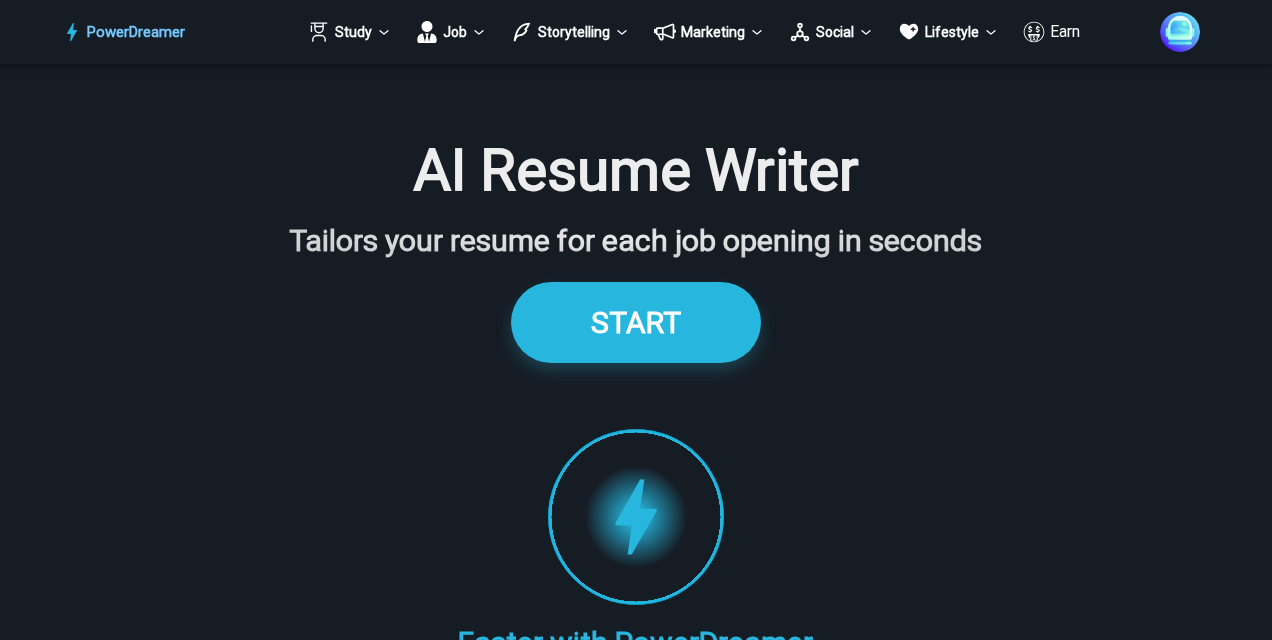 click on "START" at bounding box center [636, 322] 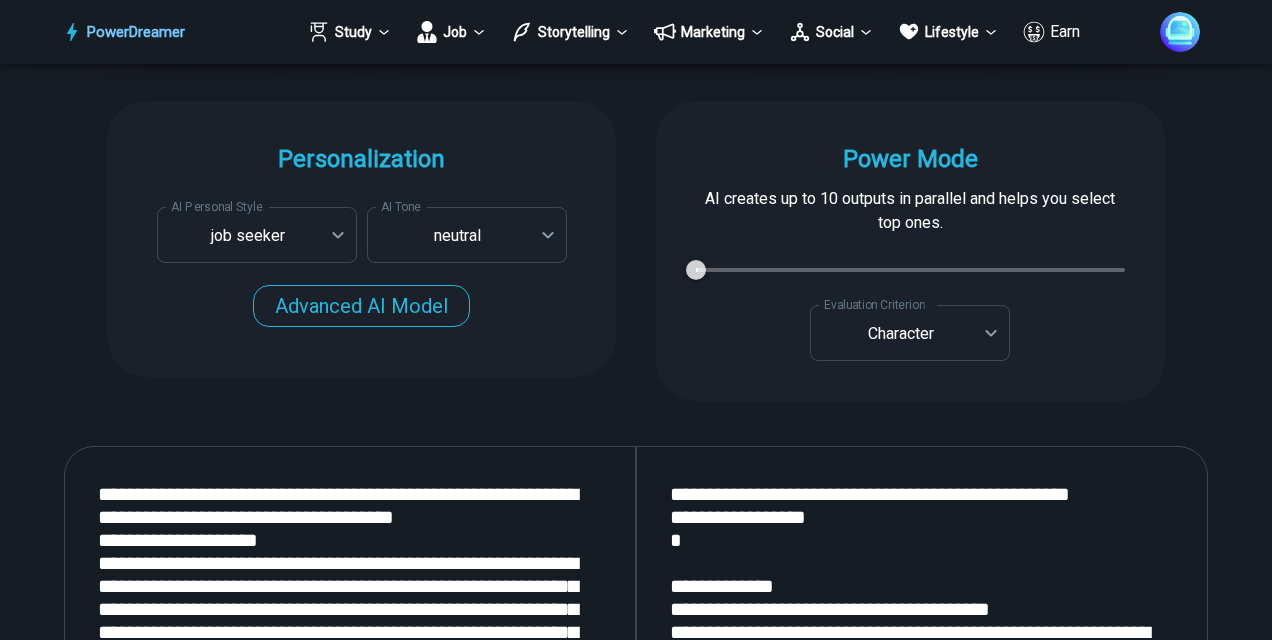 scroll, scrollTop: 2743, scrollLeft: 0, axis: vertical 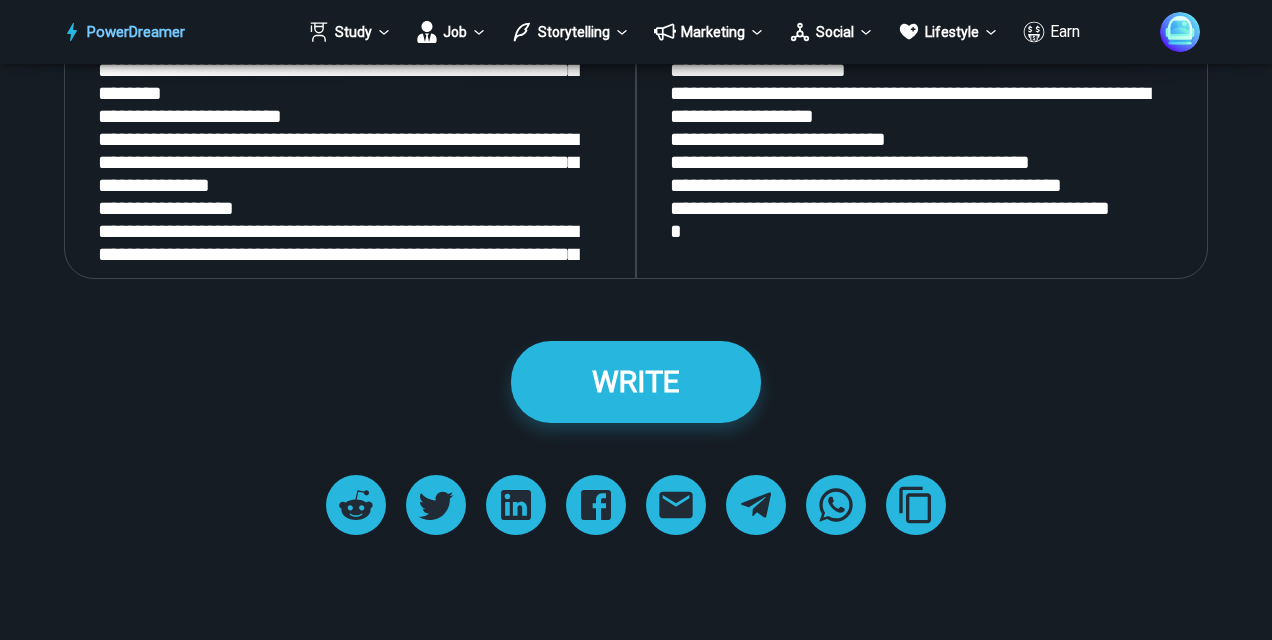click at bounding box center (350, 13) 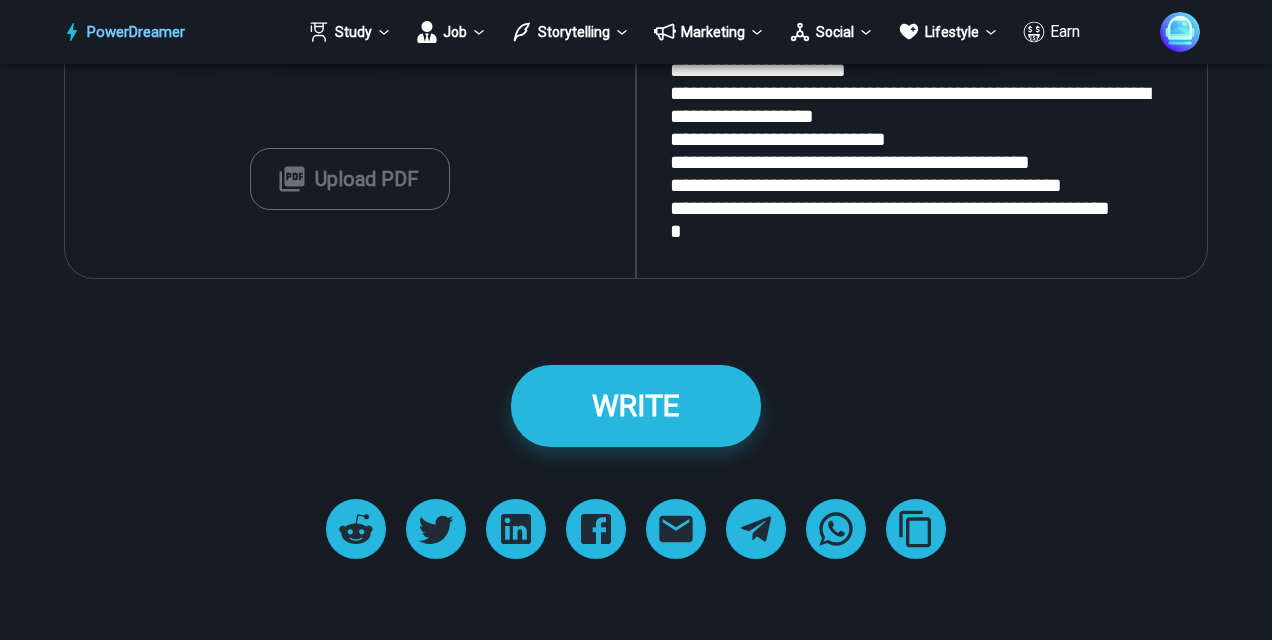 scroll, scrollTop: 2524, scrollLeft: 0, axis: vertical 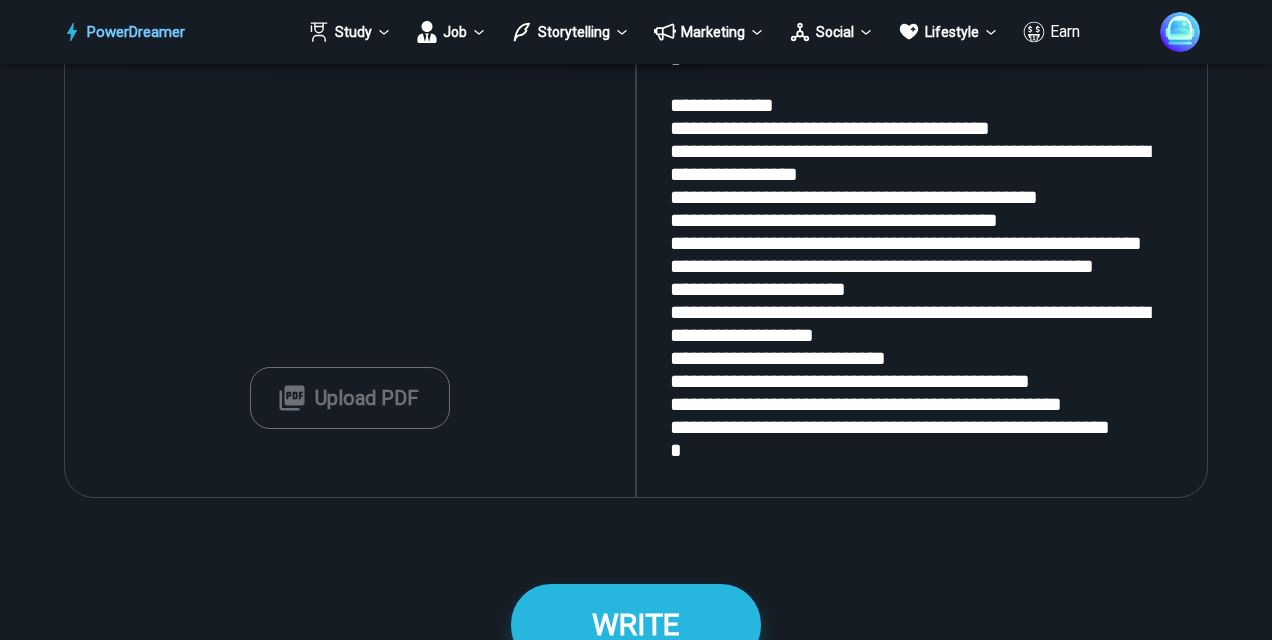 click at bounding box center [350, 232] 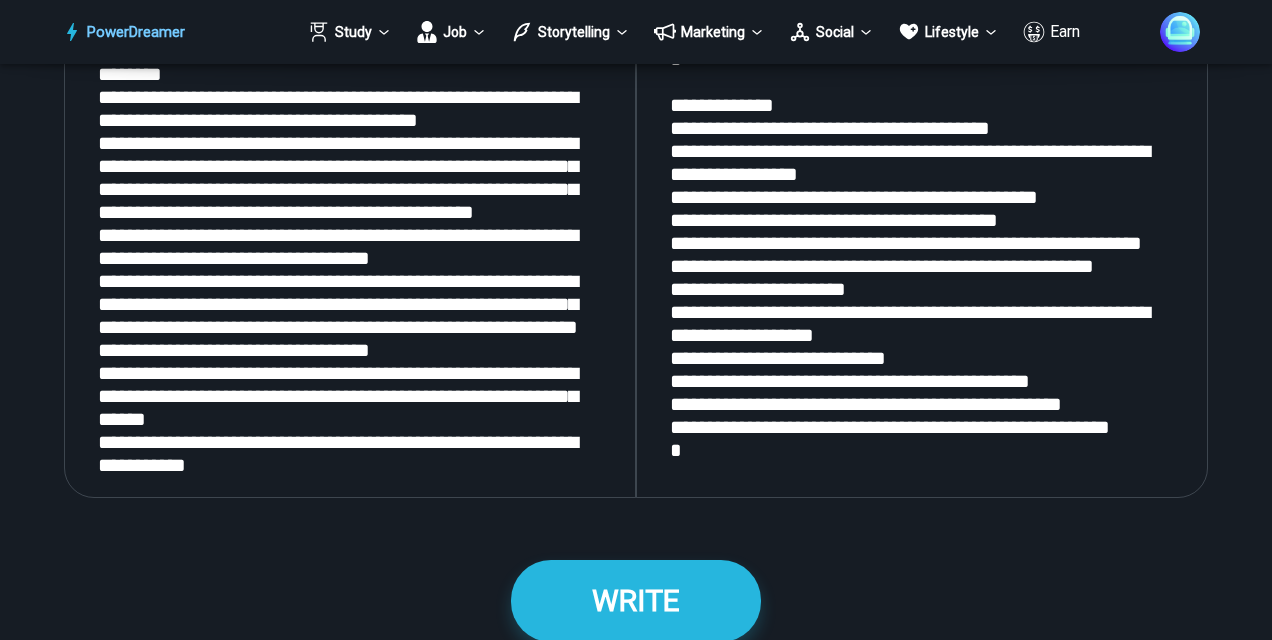 scroll, scrollTop: 504, scrollLeft: 0, axis: vertical 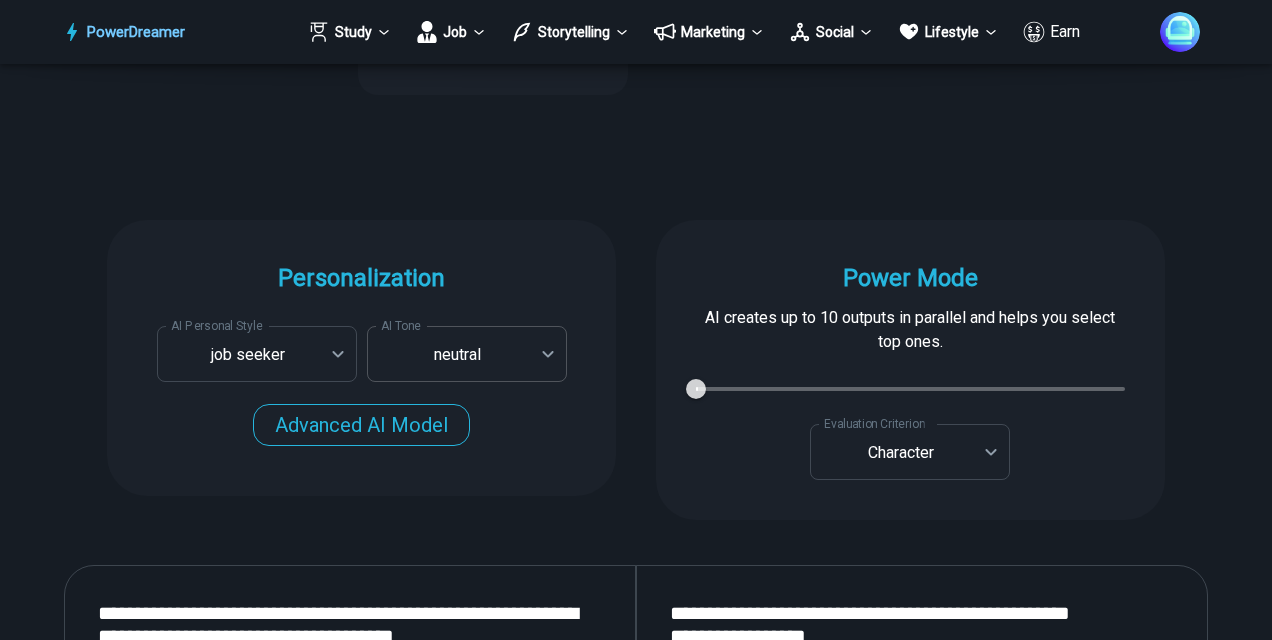 type on "**********" 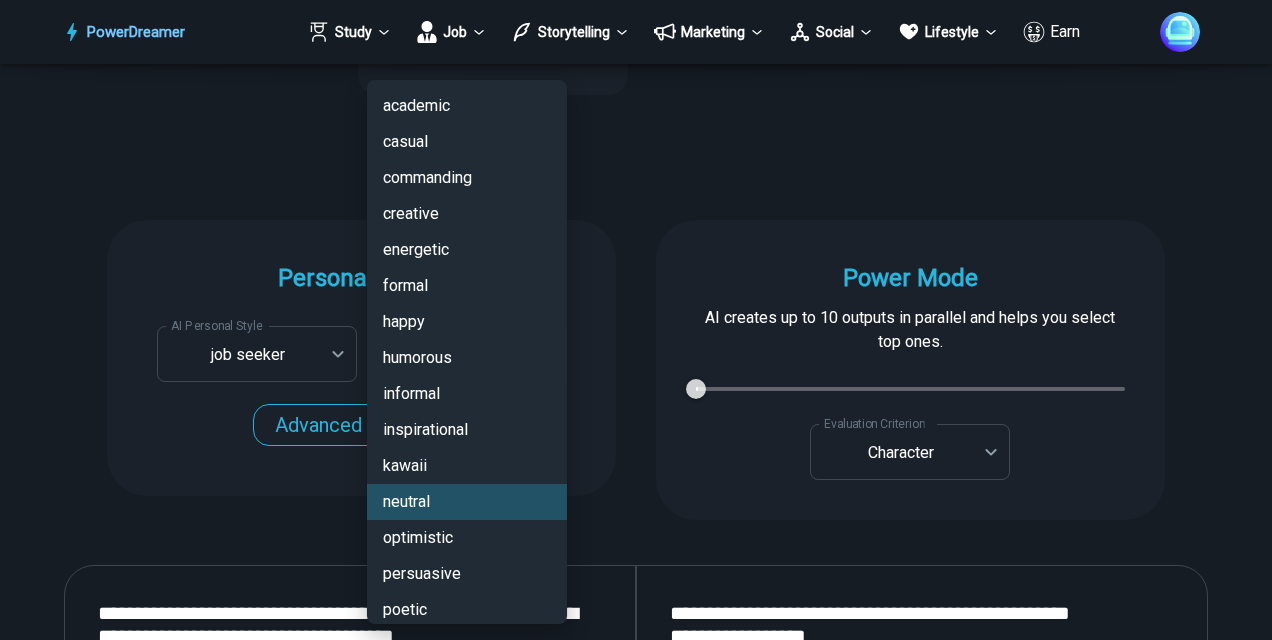 click on "PowerDreamer Study Job Storytelling Marketing Social Lifestyle Earn AI Resume Writer Tailors your resume for each job opening in seconds START Faster with PowerDreamer 214,655 AI-Generated Outputs. 60,000+ Users. 60+ AI Tools. PowerDreamer saved me a ton of stress and even more time. Highly recommend. [FIRST] [LAST] is a writer and producer with experience at Morning Rush, [STATE] PBS, Metro Weekly and The Washington Times I received a job offer today that your awesome website helped me get. Thank you! I will be singing your praises. [FIRST] [LAST] signed up to PowerDreamer November 30th 2023 and received his job offer February 1st 2024 Absolutely love this program!! I'm usually hesitant to pay for anything without being able to try it for free first. However, I was desperate to get resume writing help and this program far exceeded my expectations! I have been telling anyone I know looking for a job to try it. [FIRST] [LAST] [LAST], Product Manager in E-Commerce [FIRST] [LAST] [FIRST] [LAST] Personalization AI Tone" at bounding box center (636, 2982) 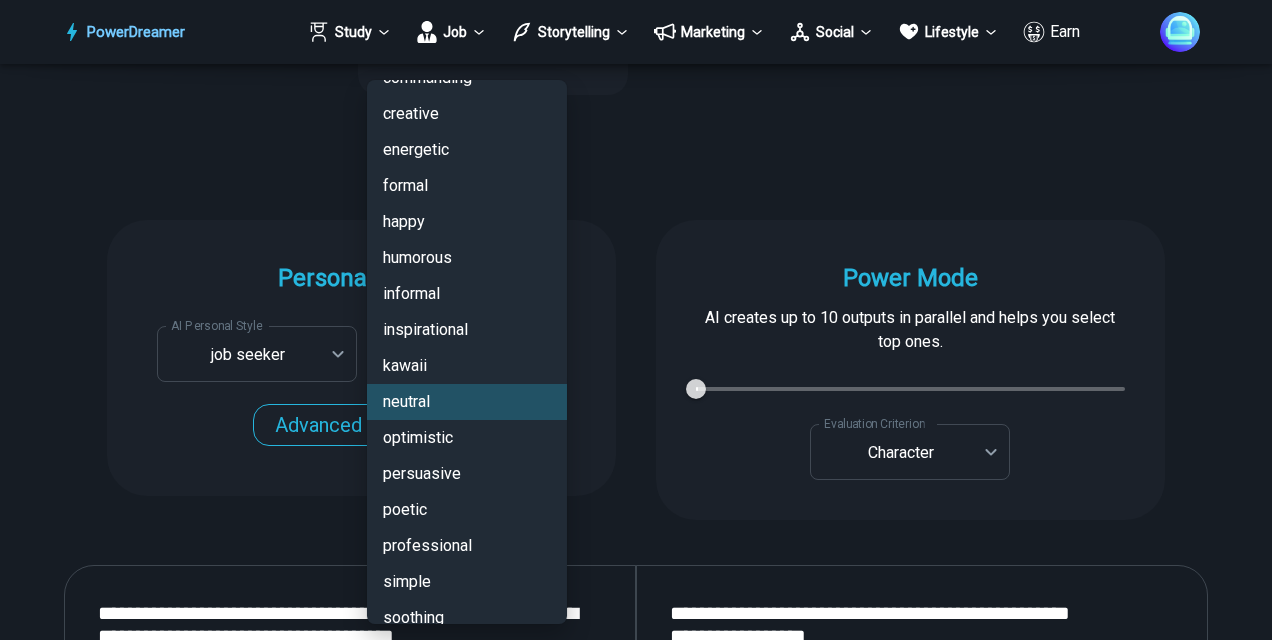 click on "professional" at bounding box center [467, 546] 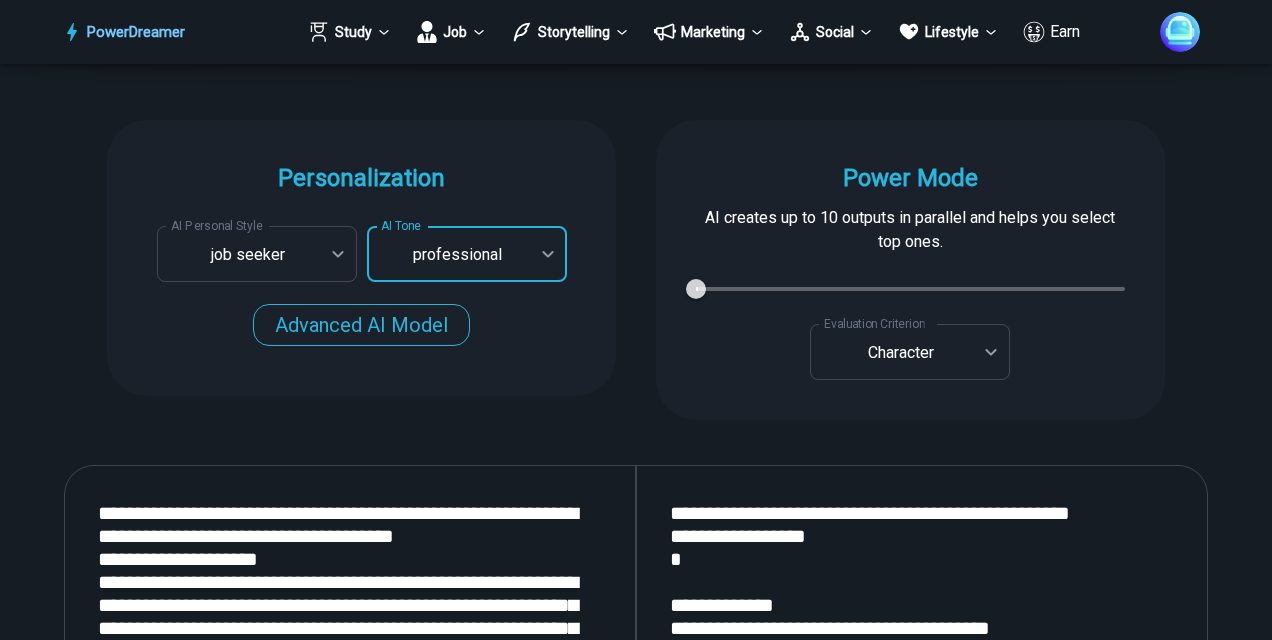 scroll, scrollTop: 1924, scrollLeft: 0, axis: vertical 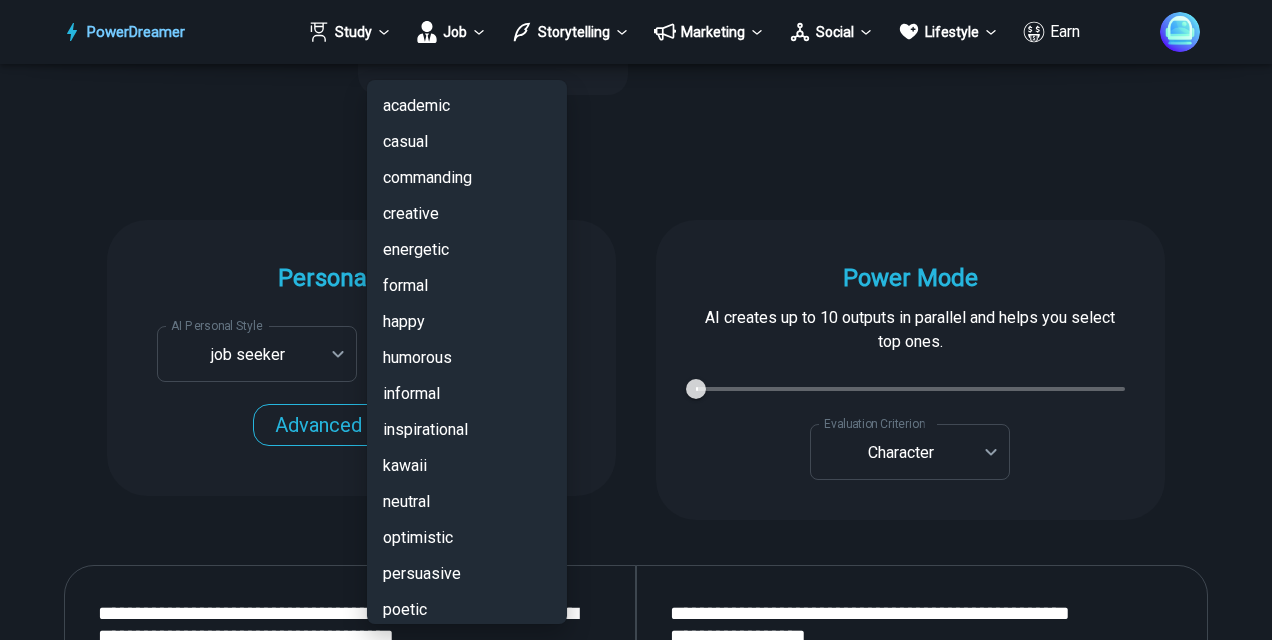 click on "PowerDreamer Study Job Storytelling Marketing Social Lifestyle Earn AI Resume Writer Tailors your resume for each job opening in seconds START Faster with PowerDreamer 214,655 AI-Generated Outputs. 60,000+ Users. 60+ AI Tools. PowerDreamer saved me a ton of stress and even more time. Highly recommend. [FIRST] [LAST] is a writer and producer with experience at Morning Rush, [STATE] PBS, Metro Weekly and The Washington Times I received a job offer today that your awesome website helped me get. Thank you! I will be singing your praises. [FIRST] [LAST] signed up to PowerDreamer November 30th 2023 and received his job offer February 1st 2024 Absolutely love this program!! I'm usually hesitant to pay for anything without being able to try it for free first. However, I was desperate to get resume writing help and this program far exceeded my expectations! I have been telling anyone I know looking for a job to try it. [FIRST] [LAST] [LAST], Product Manager in E-Commerce [FIRST] [LAST] [FIRST] [LAST] Personalization AI Tone" at bounding box center [636, 2982] 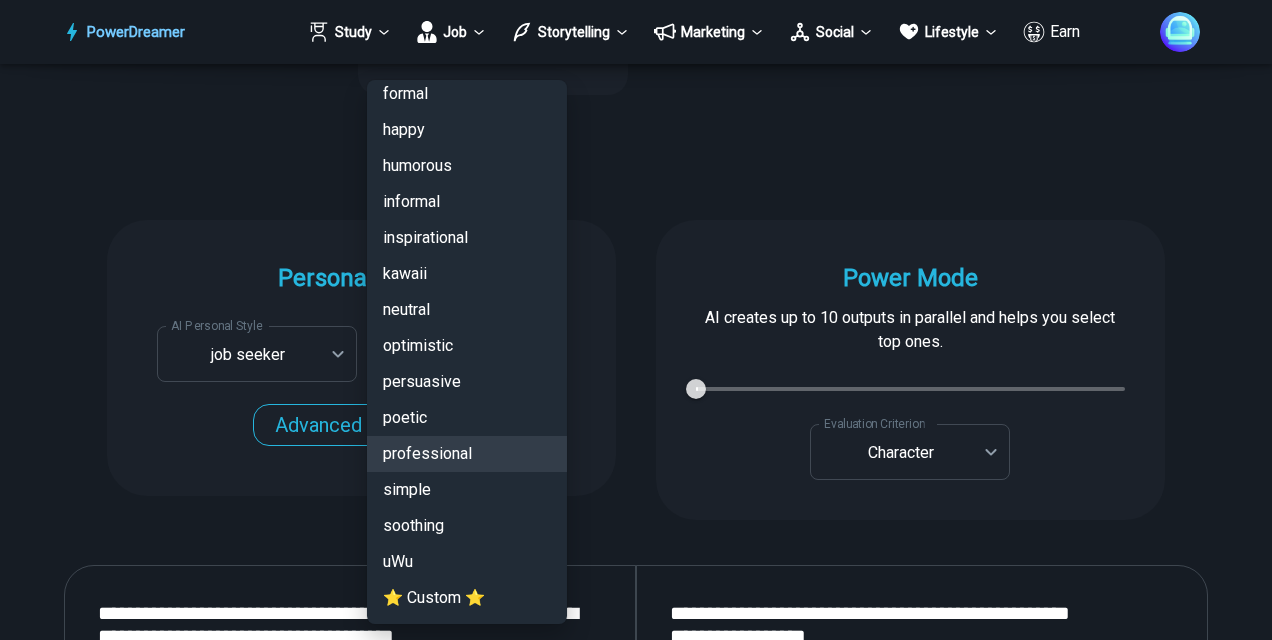 click on "⭐ Custom ⭐" at bounding box center [467, 598] 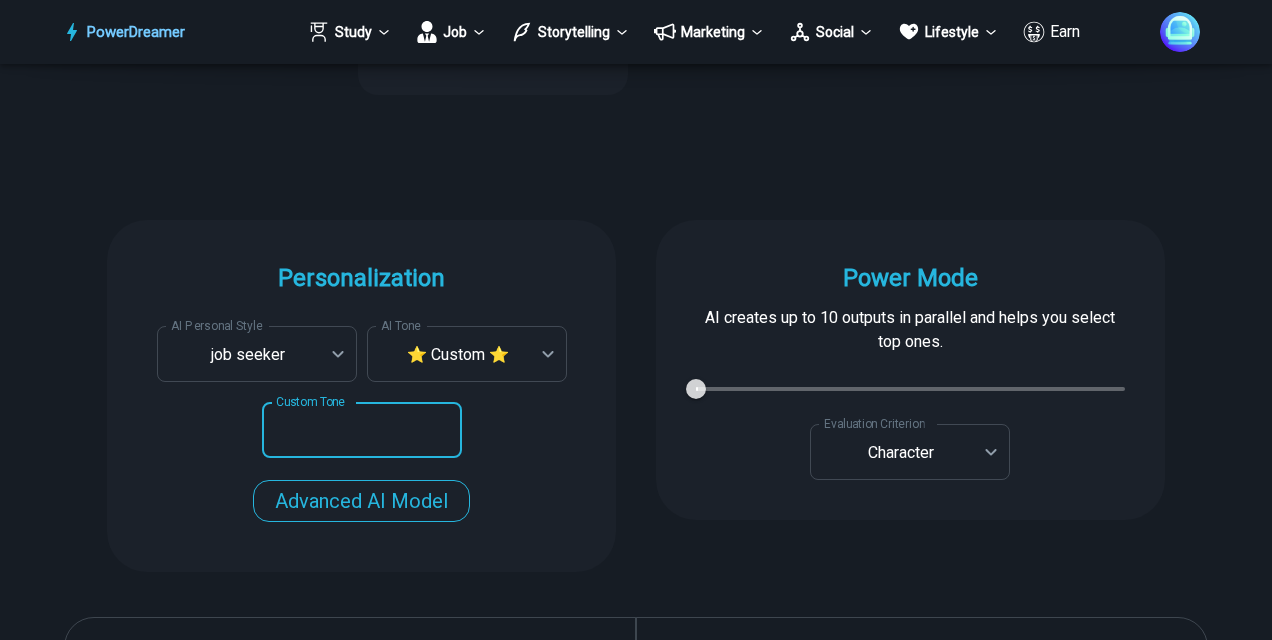 click on "Custom Tone" at bounding box center (362, 430) 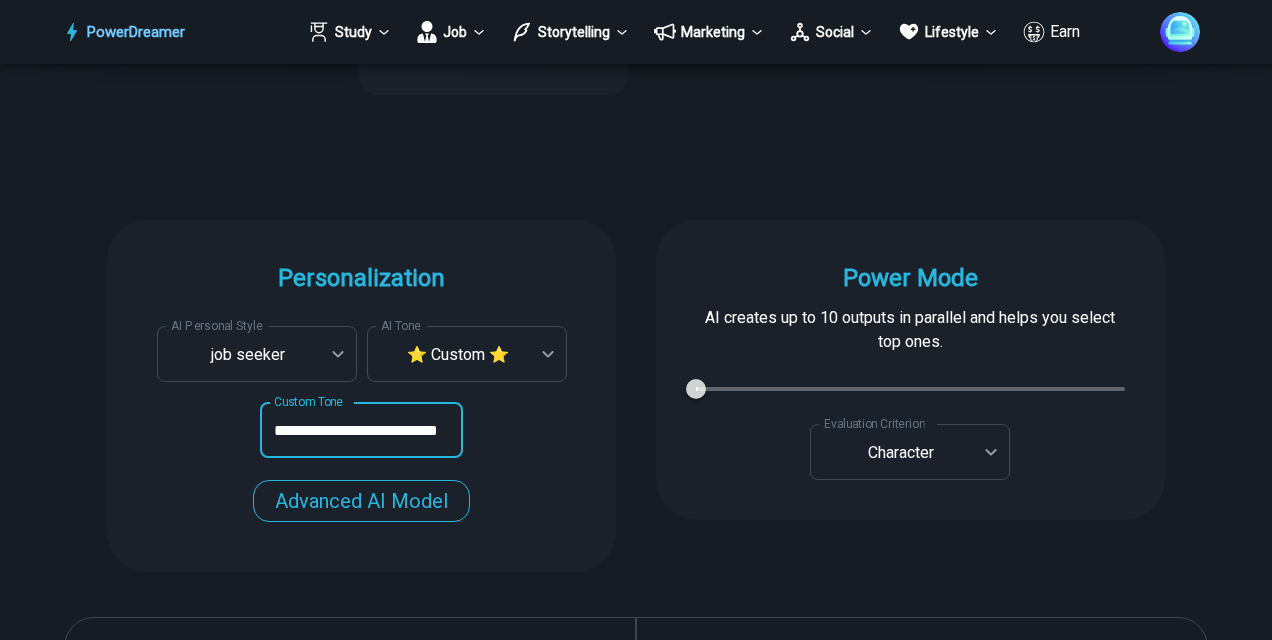 scroll, scrollTop: 0, scrollLeft: 24, axis: horizontal 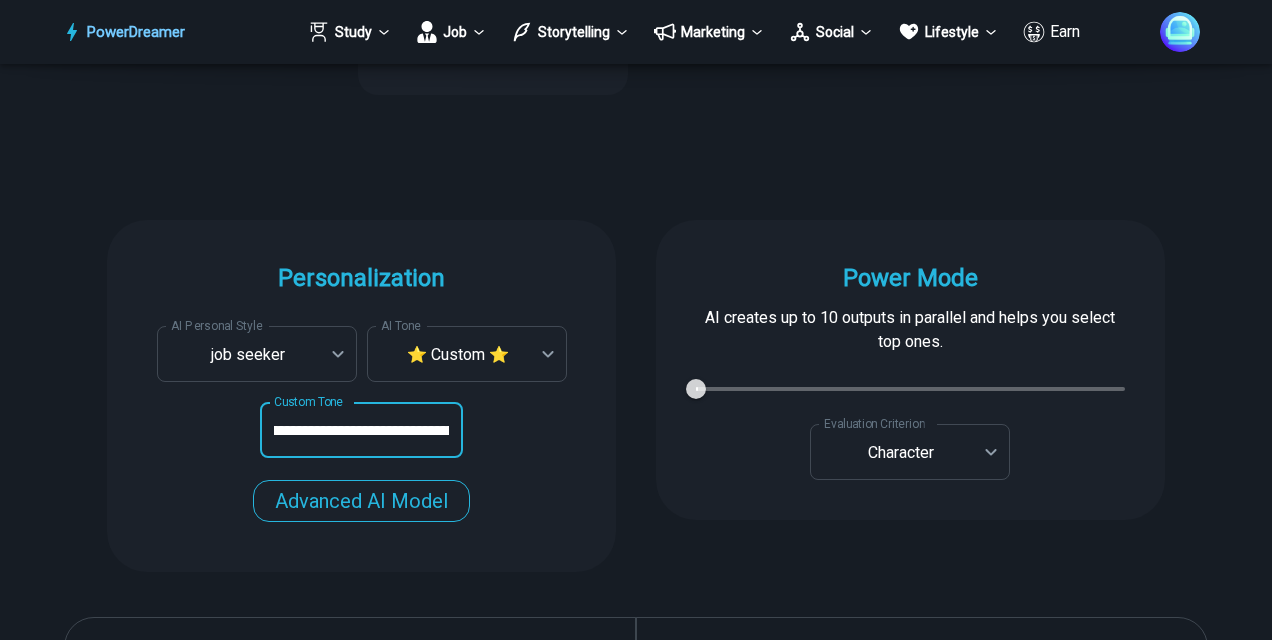 click on "**********" at bounding box center (361, 430) 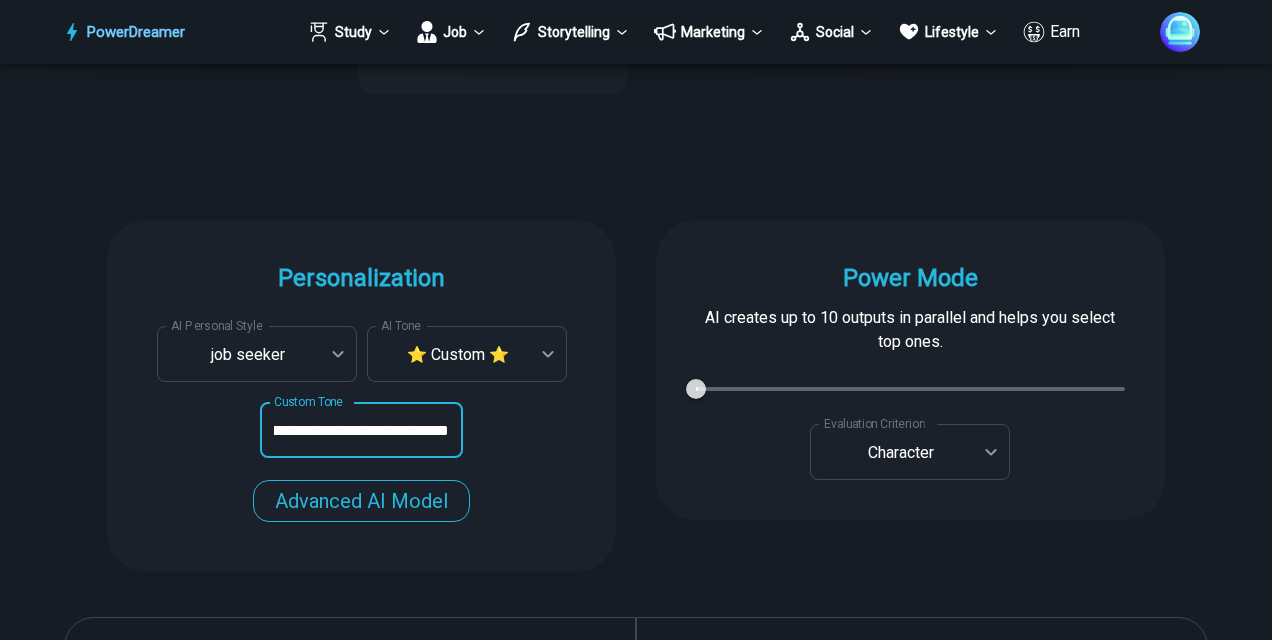 click on "**********" at bounding box center (361, 430) 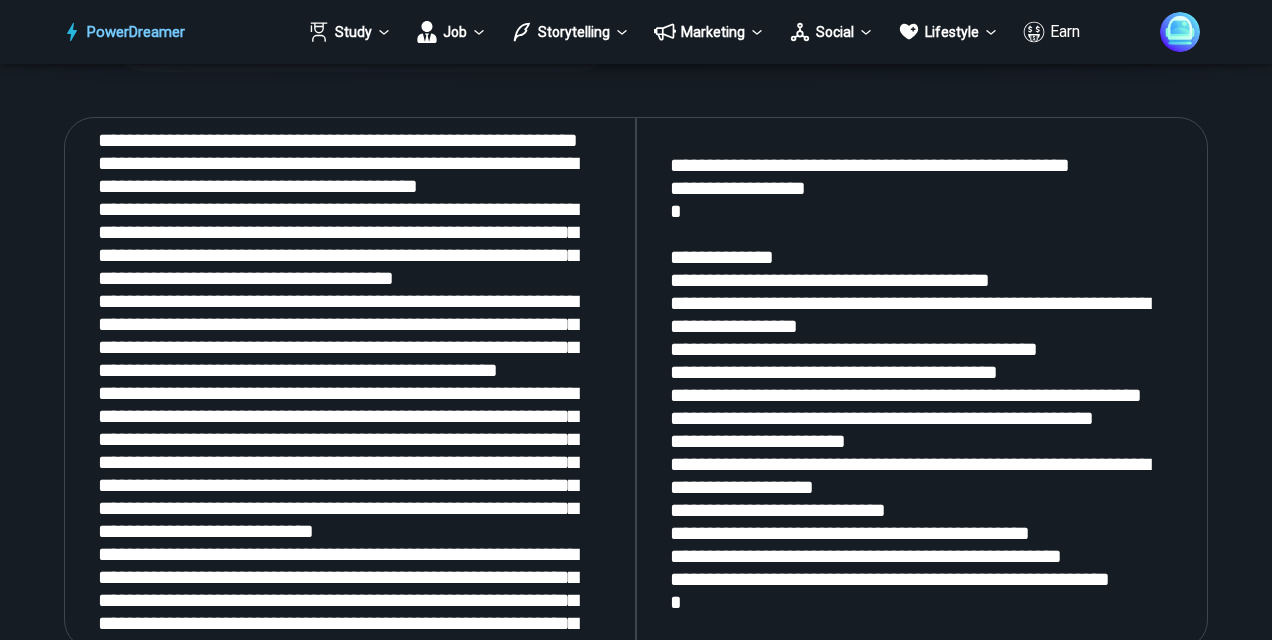 scroll, scrollTop: 0, scrollLeft: 0, axis: both 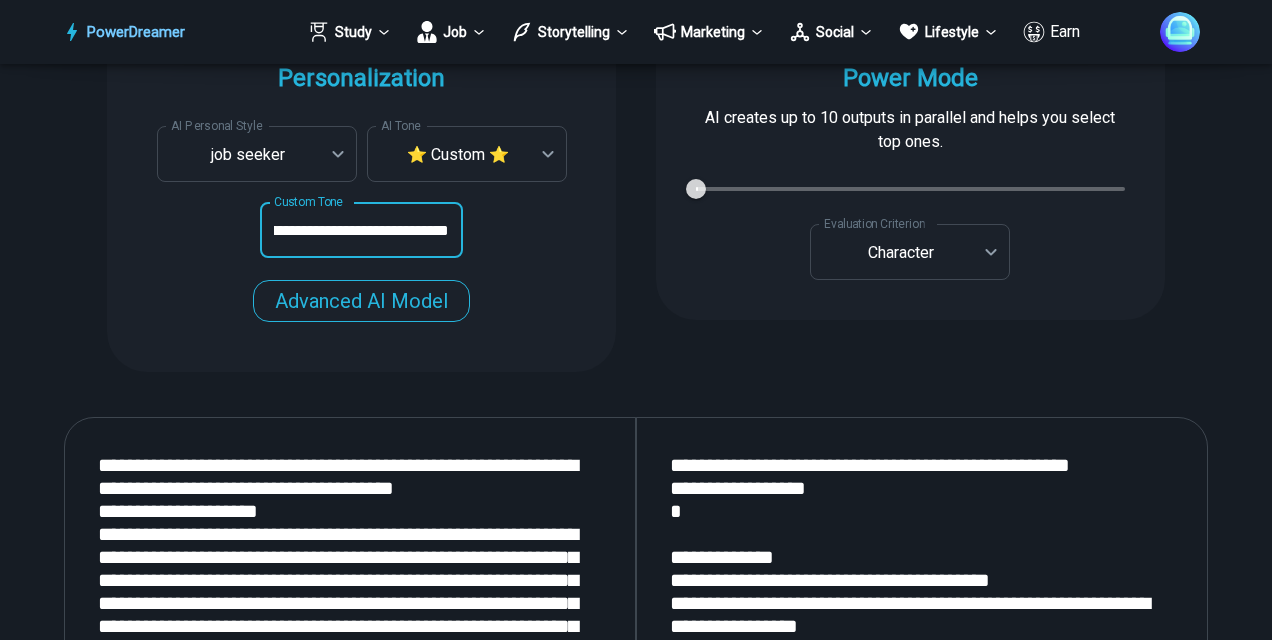 type on "**********" 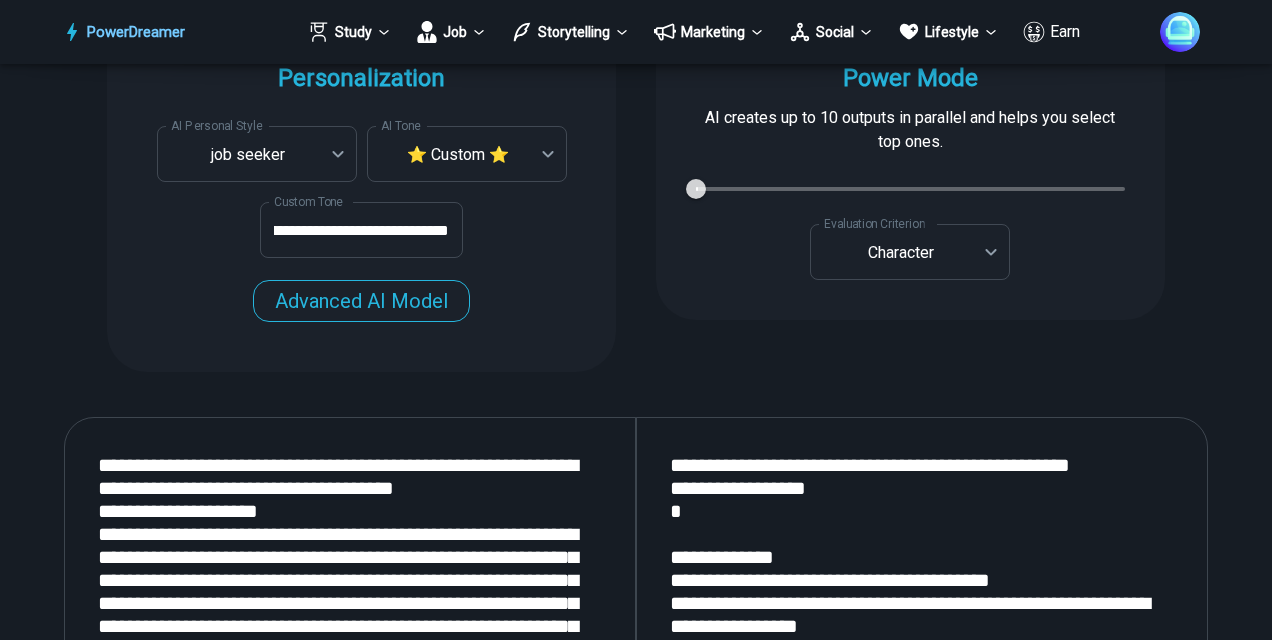 click at bounding box center [922, 684] 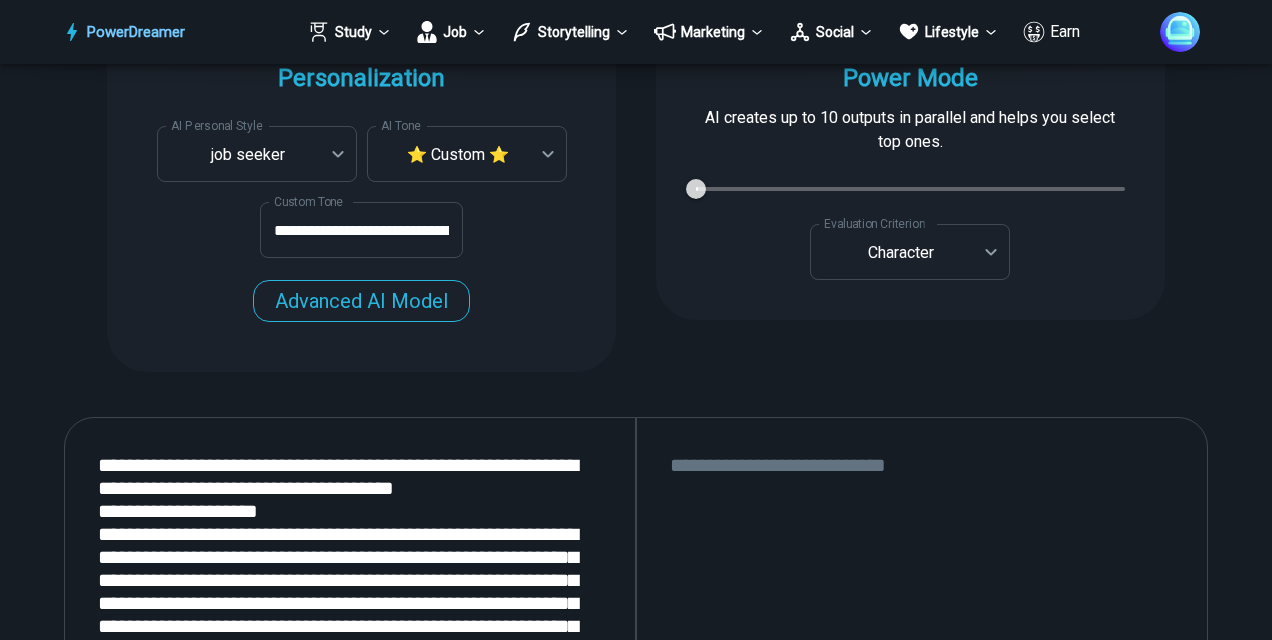 click at bounding box center (922, 684) 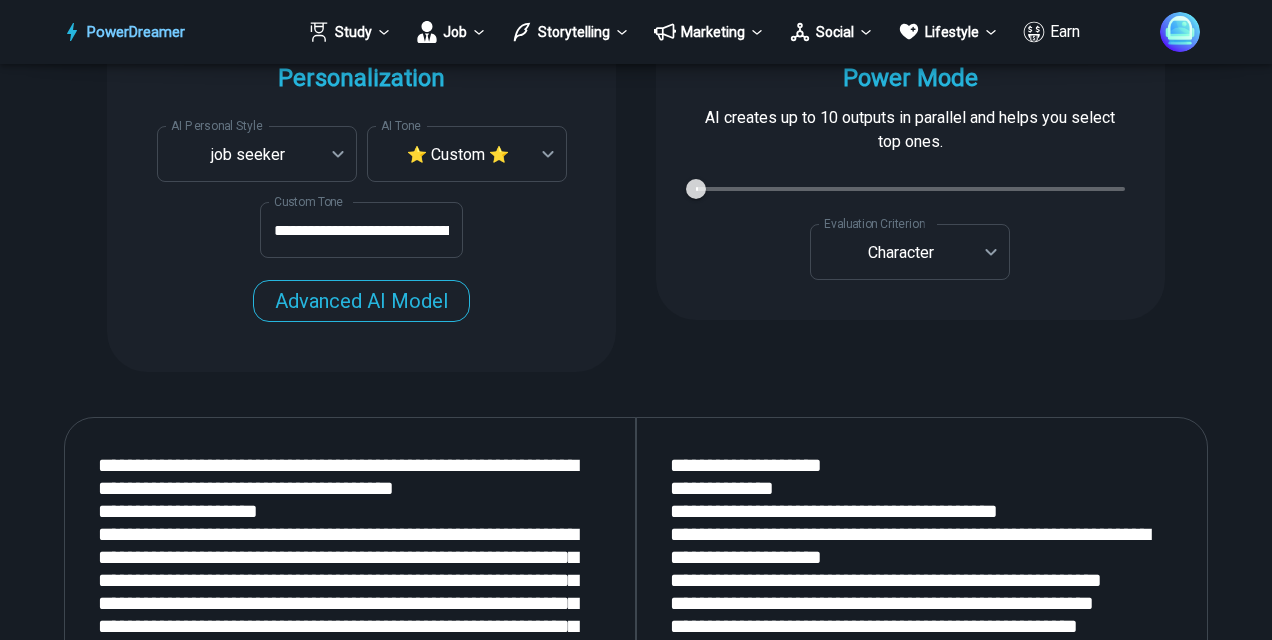 scroll, scrollTop: 2417, scrollLeft: 0, axis: vertical 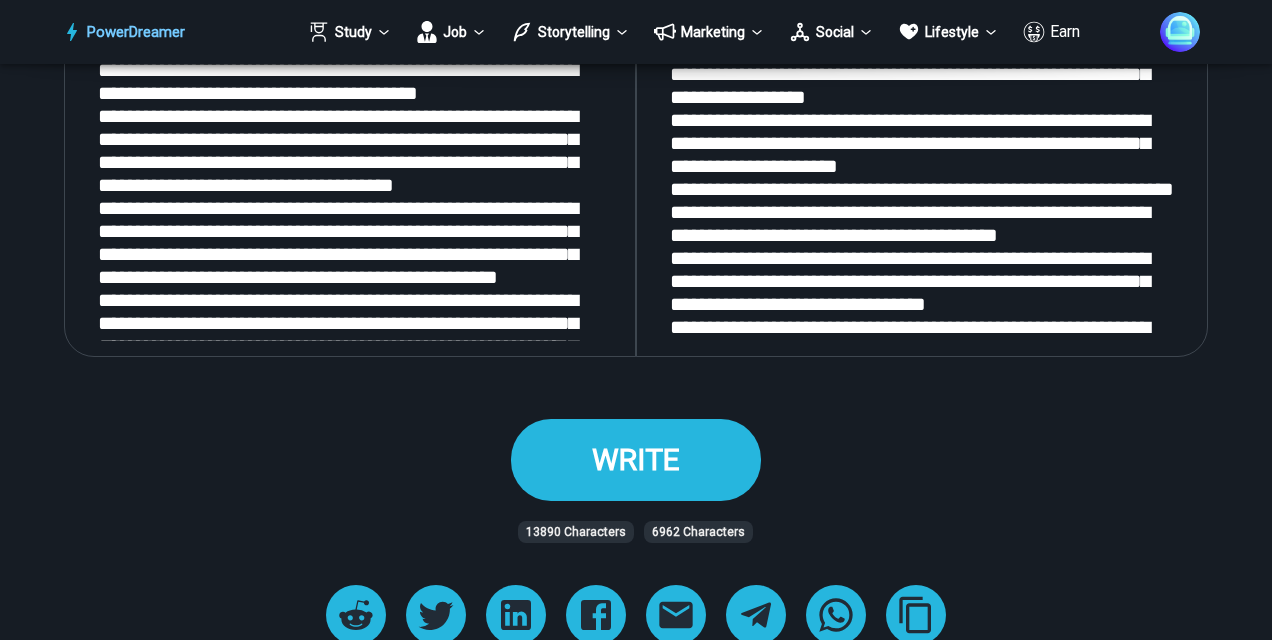 type on "**********" 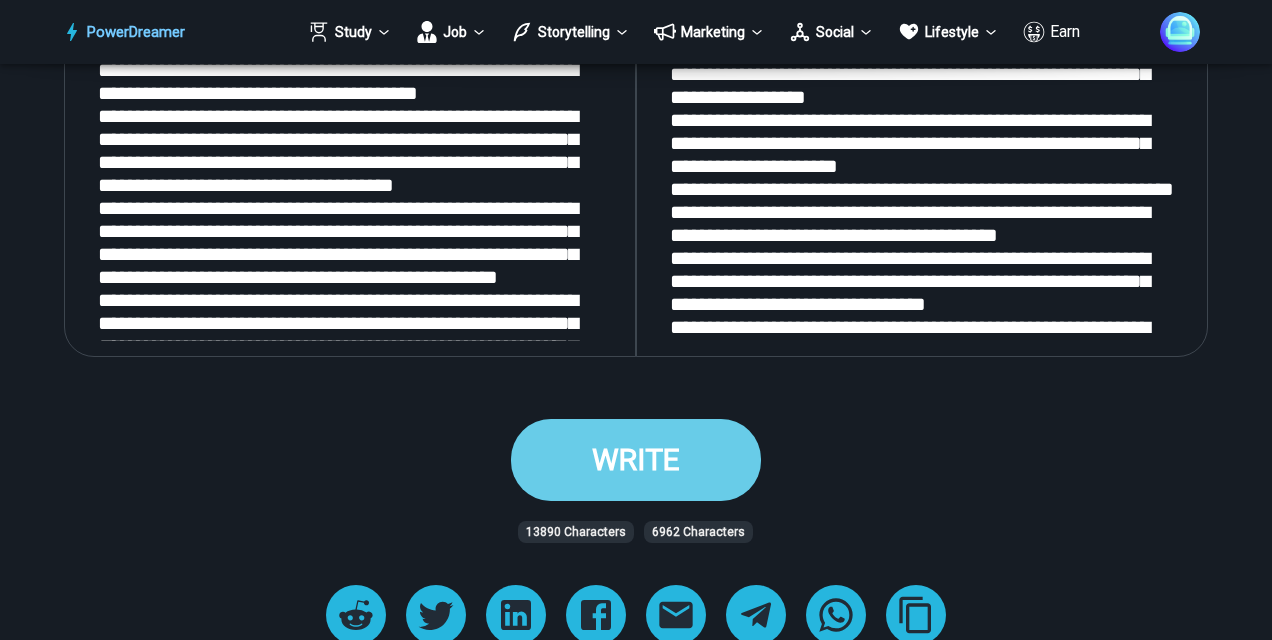 click on "WRITE" at bounding box center [636, 459] 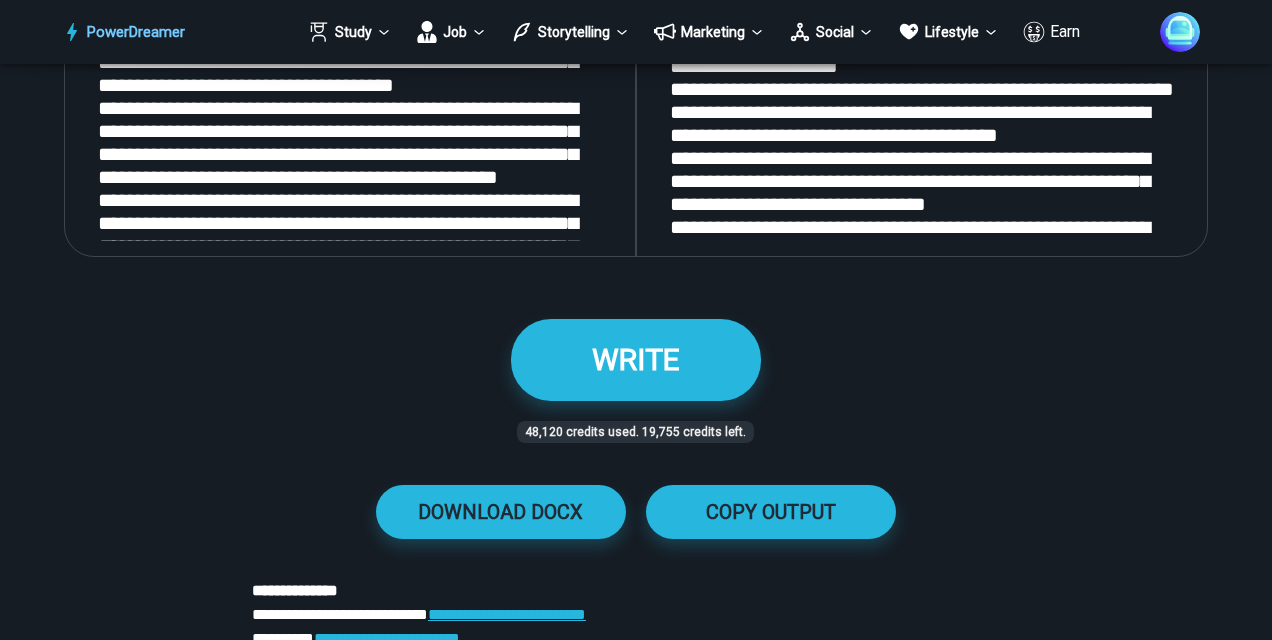 scroll, scrollTop: 3117, scrollLeft: 0, axis: vertical 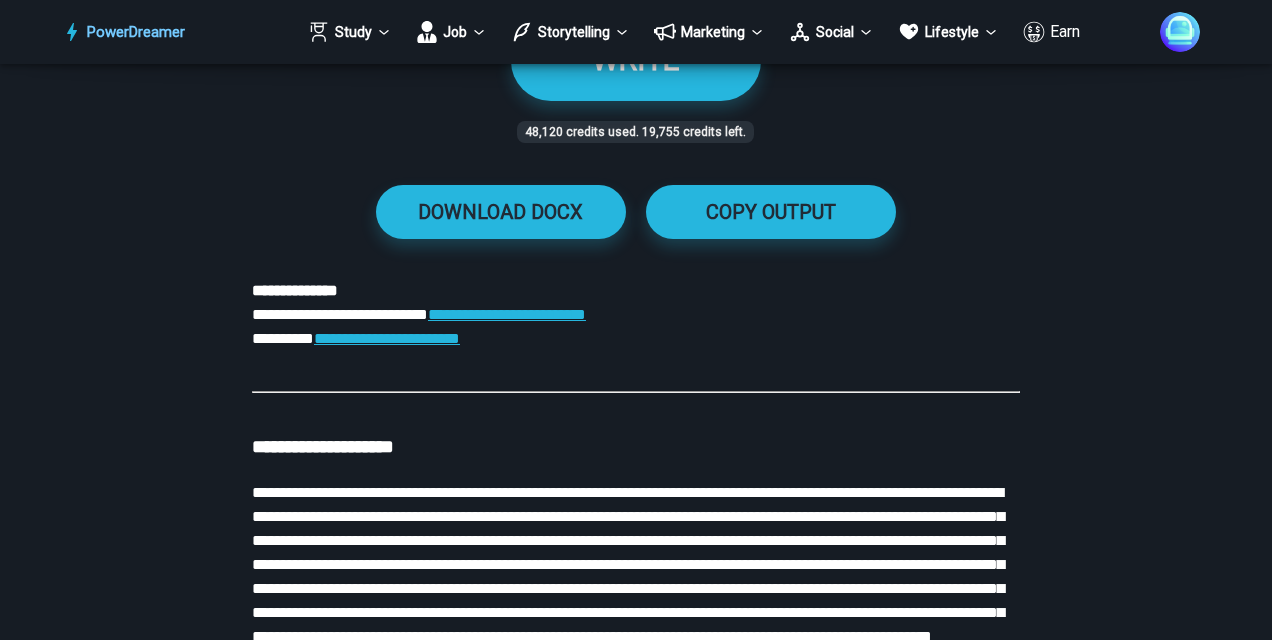 drag, startPoint x: 251, startPoint y: 282, endPoint x: 264, endPoint y: 284, distance: 13.152946 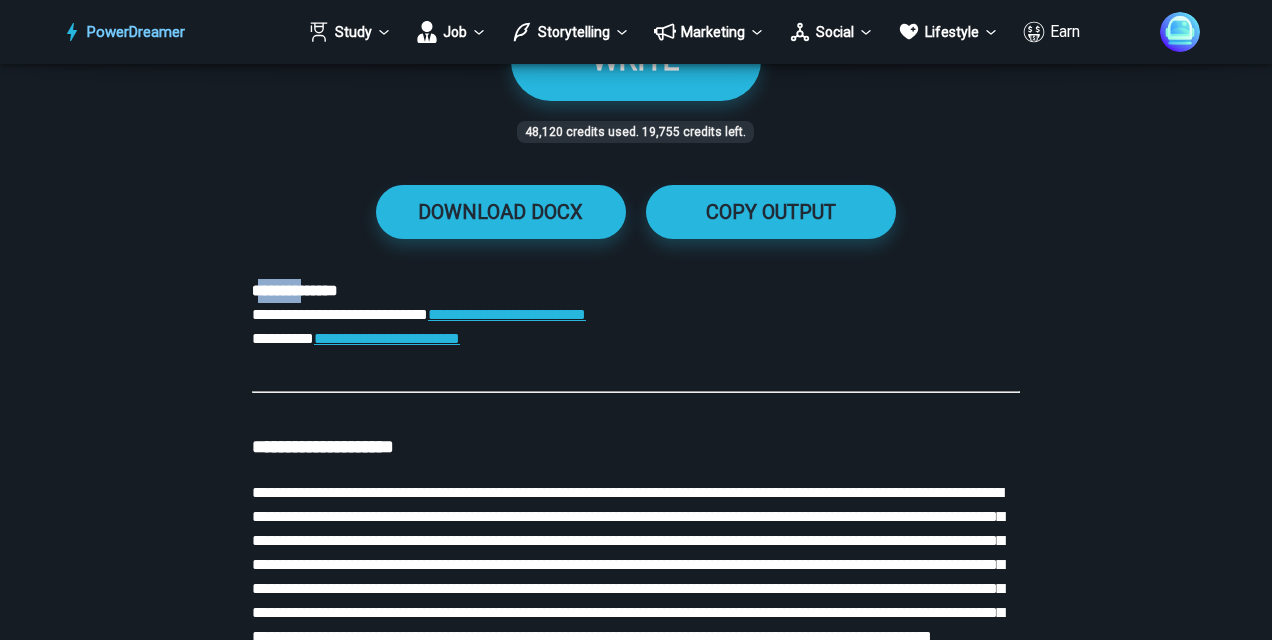 drag, startPoint x: 258, startPoint y: 284, endPoint x: 320, endPoint y: 294, distance: 62.801273 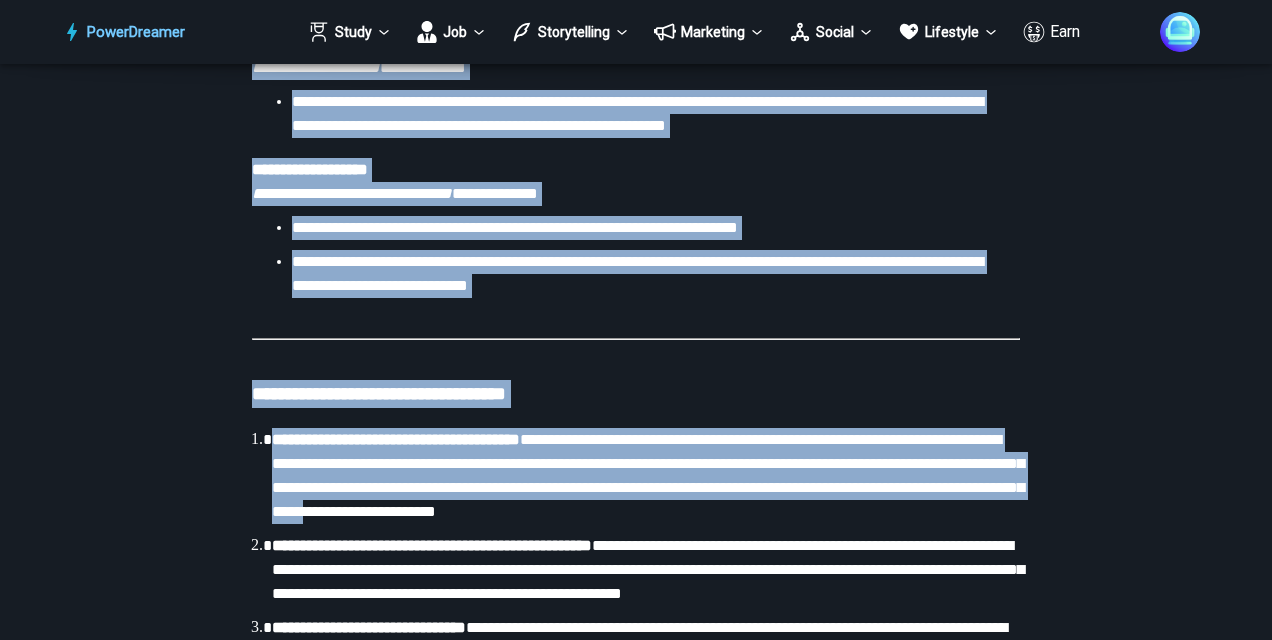 scroll, scrollTop: 7317, scrollLeft: 0, axis: vertical 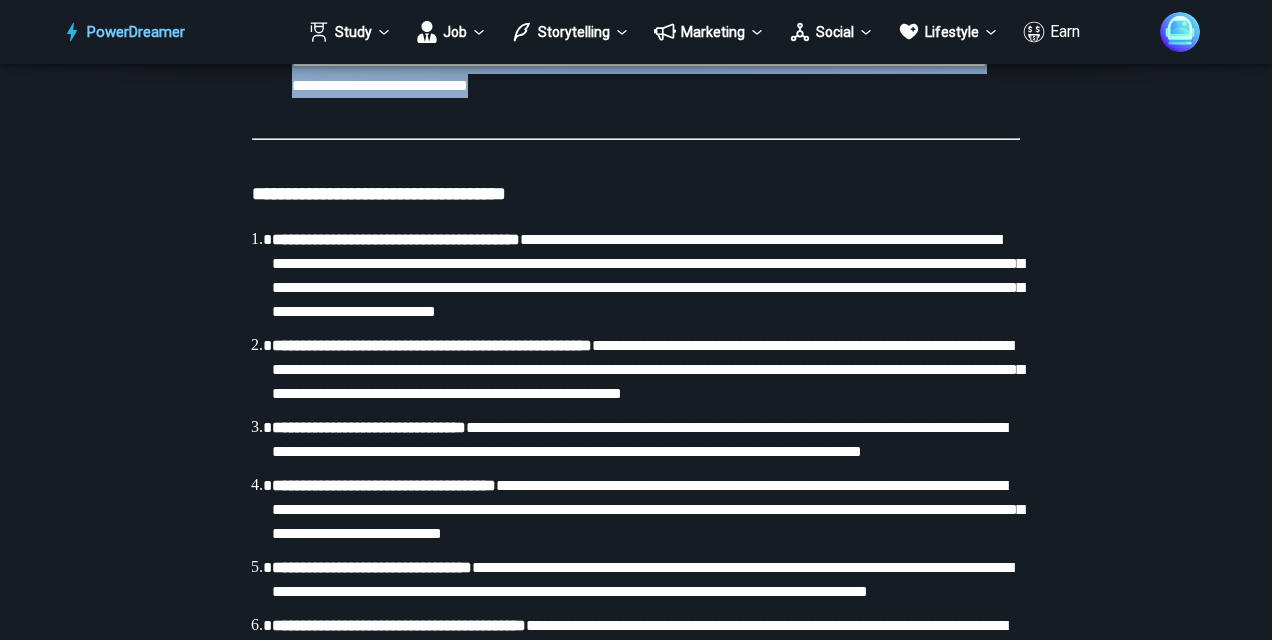 drag, startPoint x: 256, startPoint y: 285, endPoint x: 767, endPoint y: 344, distance: 514.3948 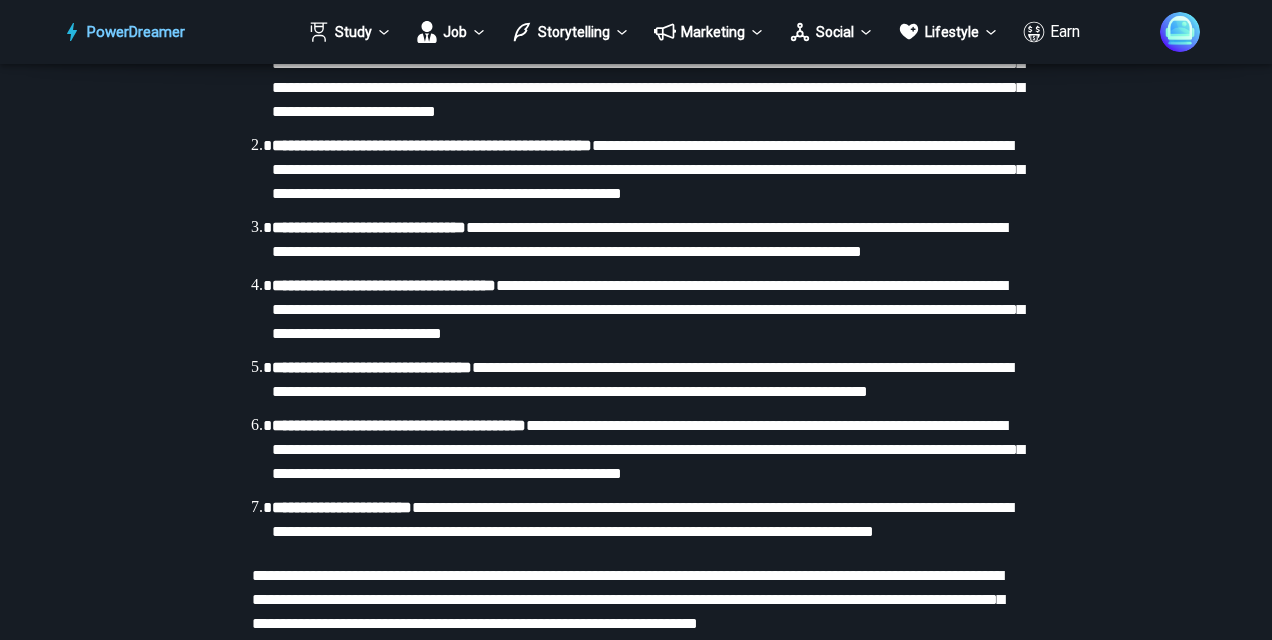 scroll, scrollTop: 7617, scrollLeft: 0, axis: vertical 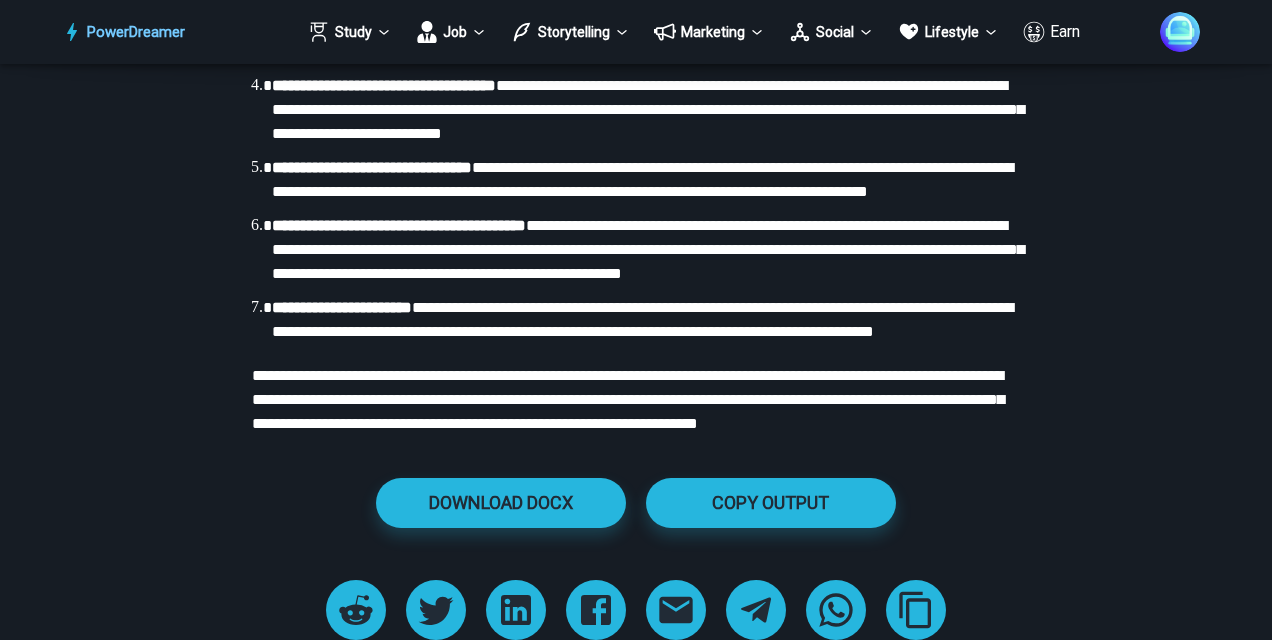 drag, startPoint x: 326, startPoint y: 325, endPoint x: 473, endPoint y: 335, distance: 147.33974 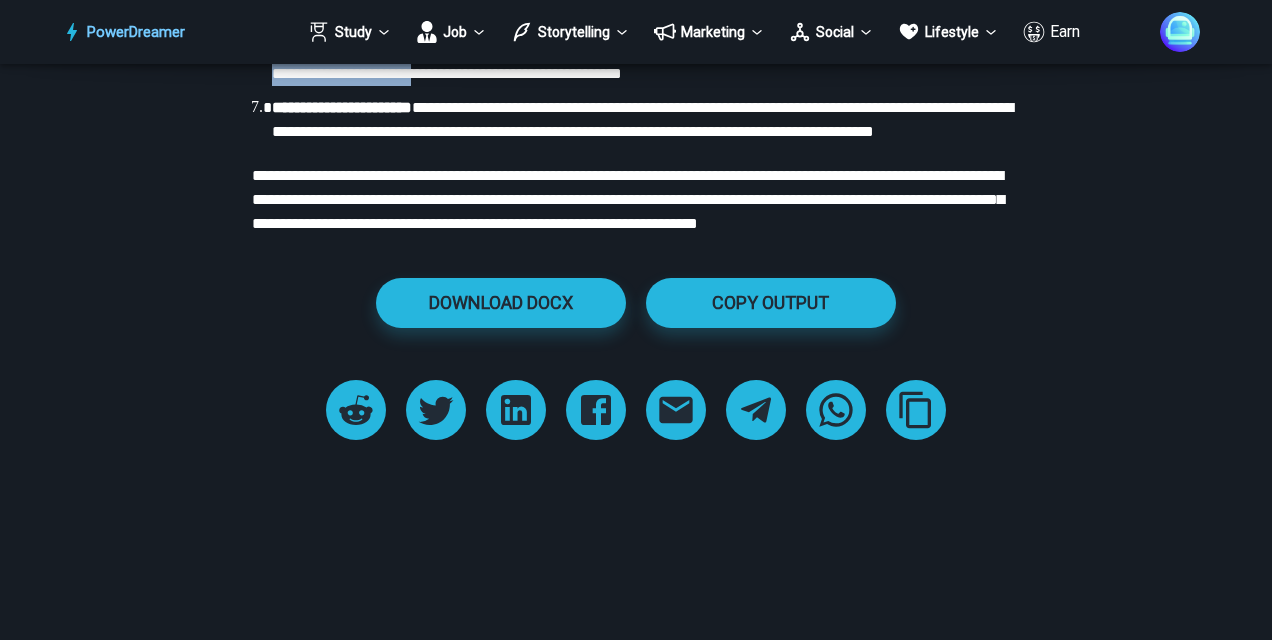 drag, startPoint x: 330, startPoint y: 355, endPoint x: 815, endPoint y: 376, distance: 485.45444 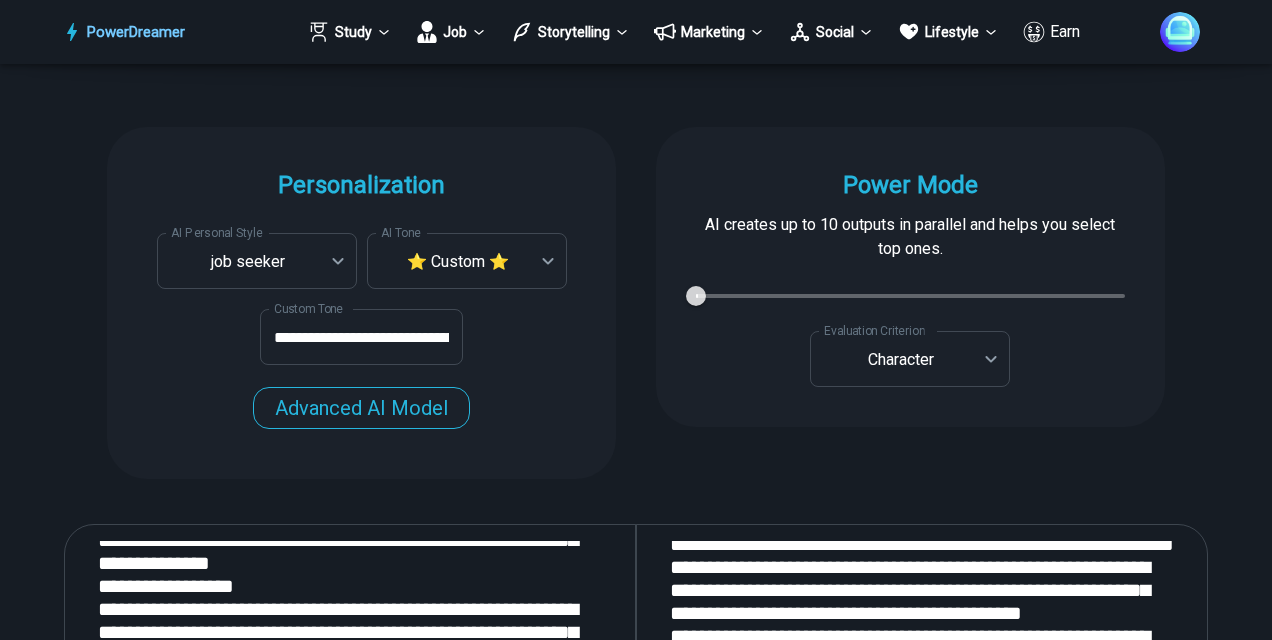 scroll, scrollTop: 1617, scrollLeft: 0, axis: vertical 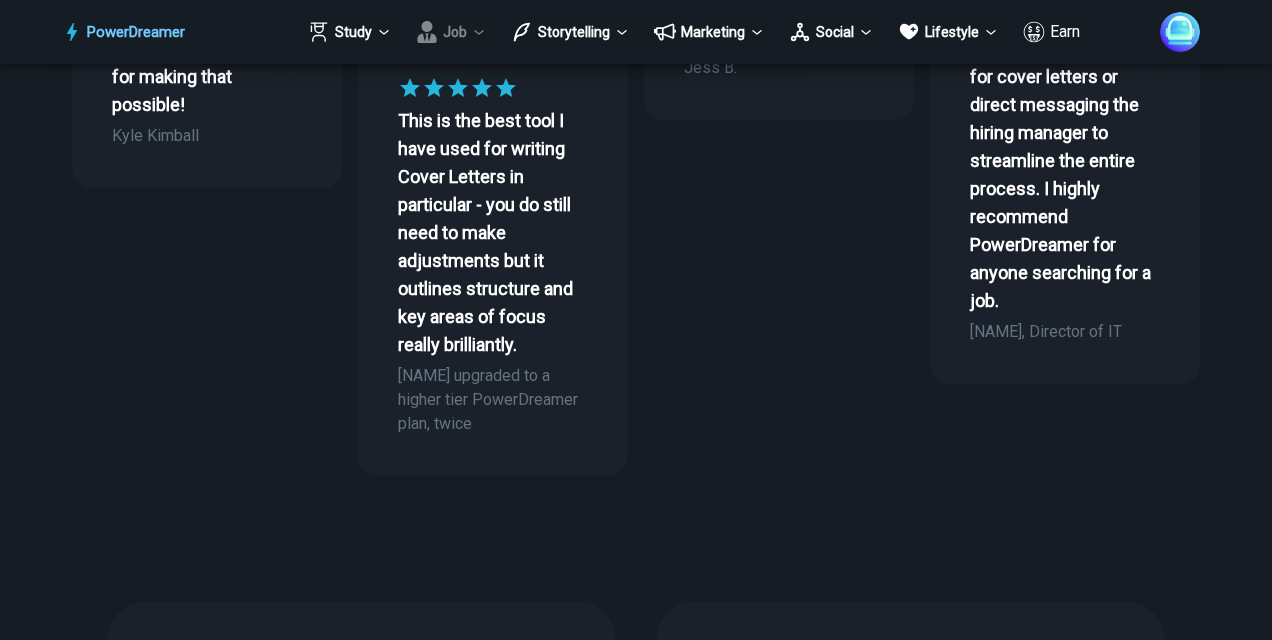 click 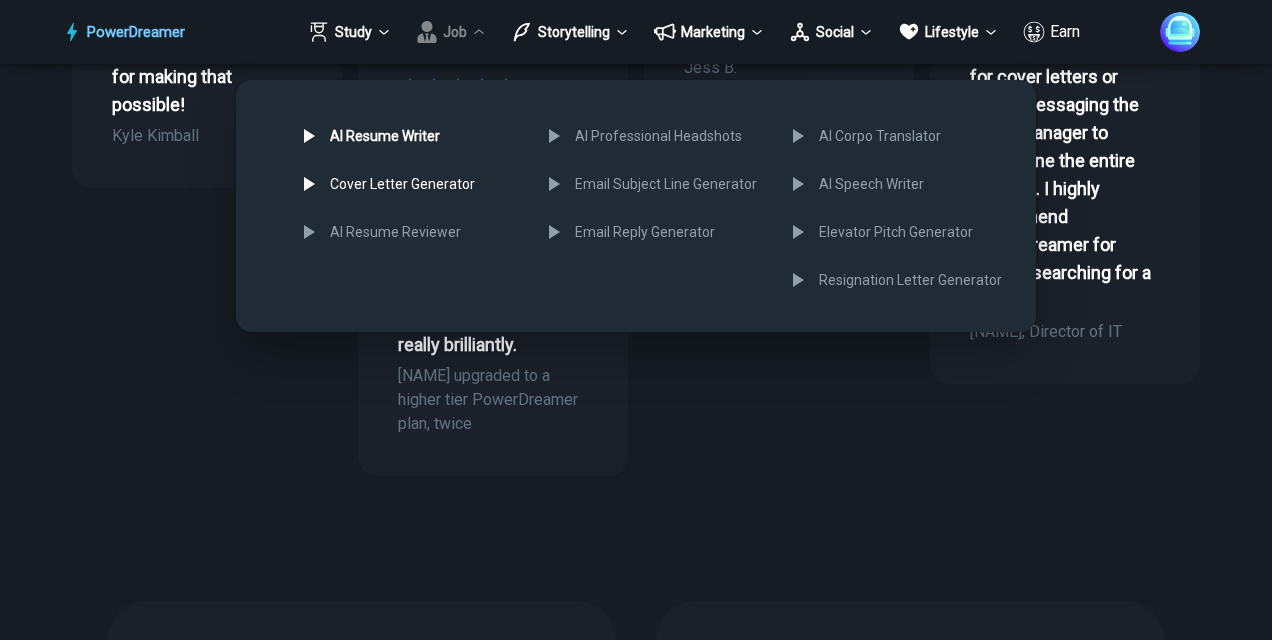 click on "Cover Letter Generator" at bounding box center [406, 184] 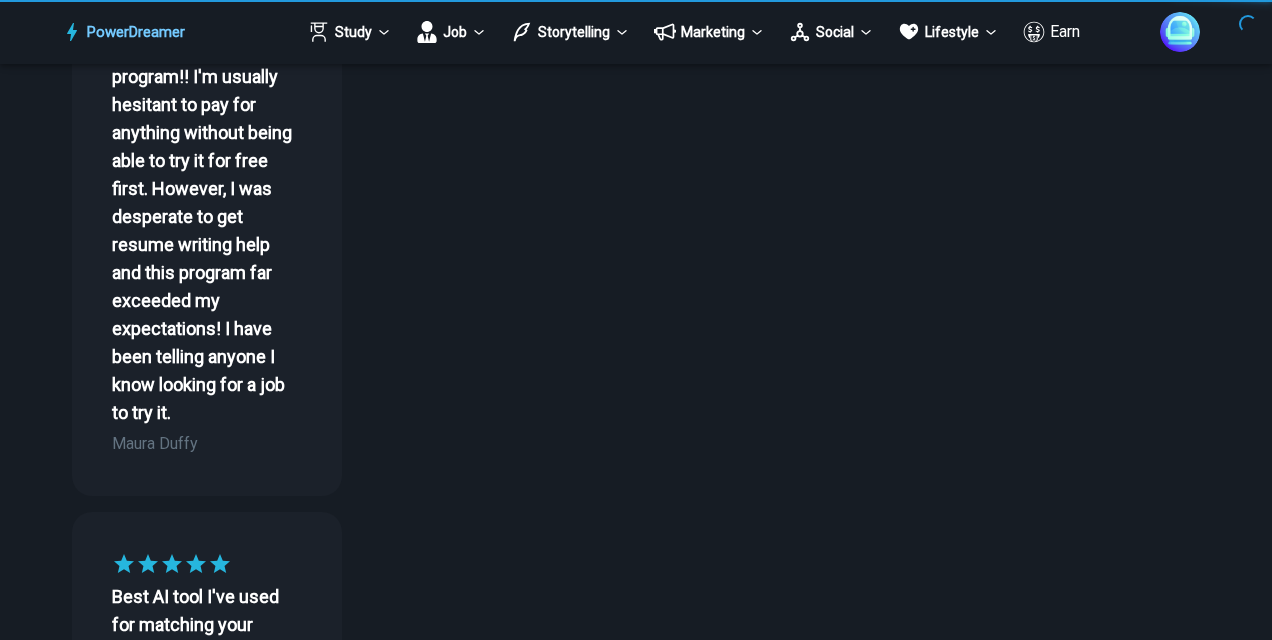 scroll, scrollTop: 0, scrollLeft: 0, axis: both 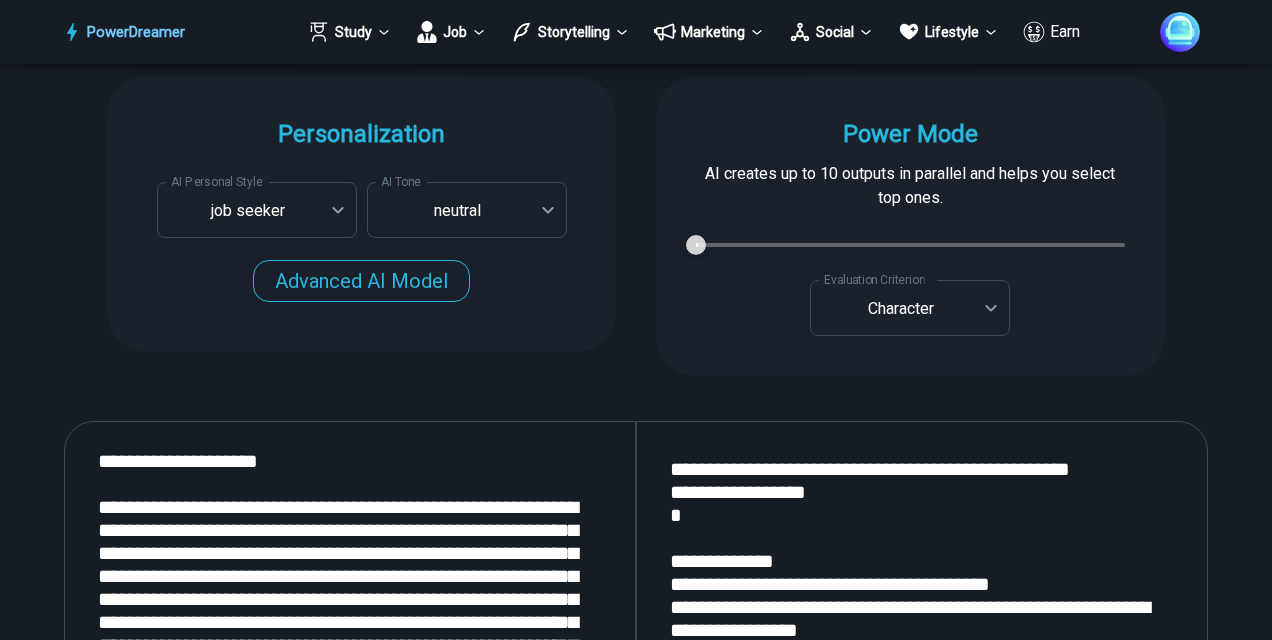 click at bounding box center [350, 688] 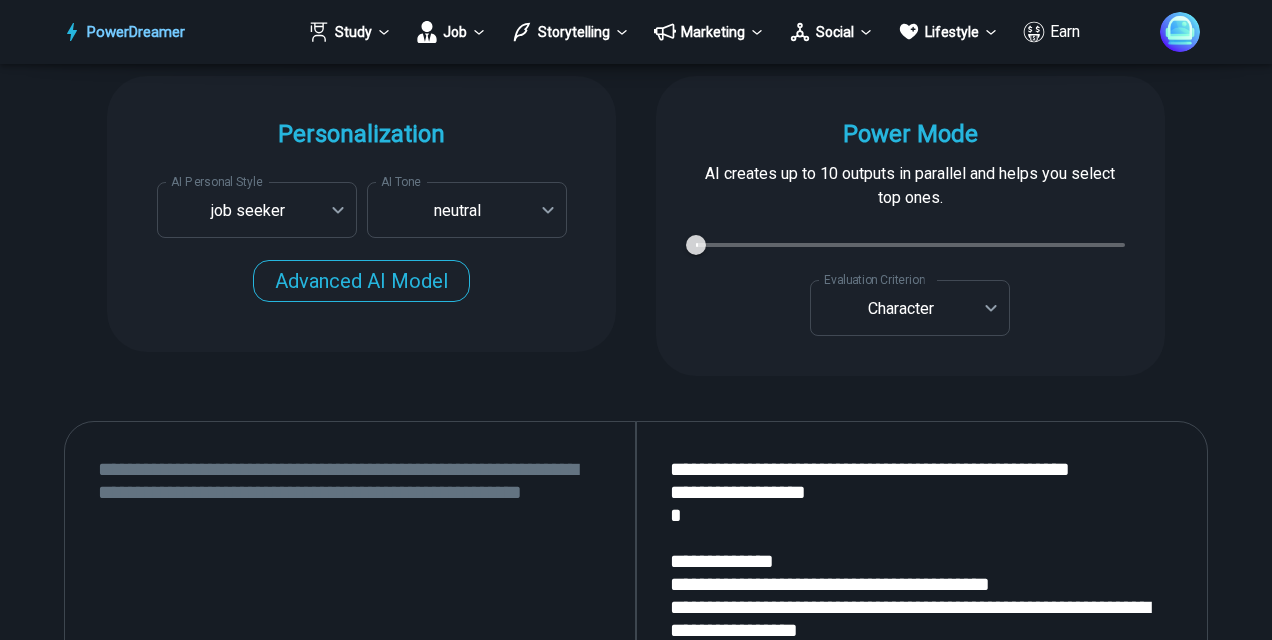 scroll, scrollTop: 0, scrollLeft: 0, axis: both 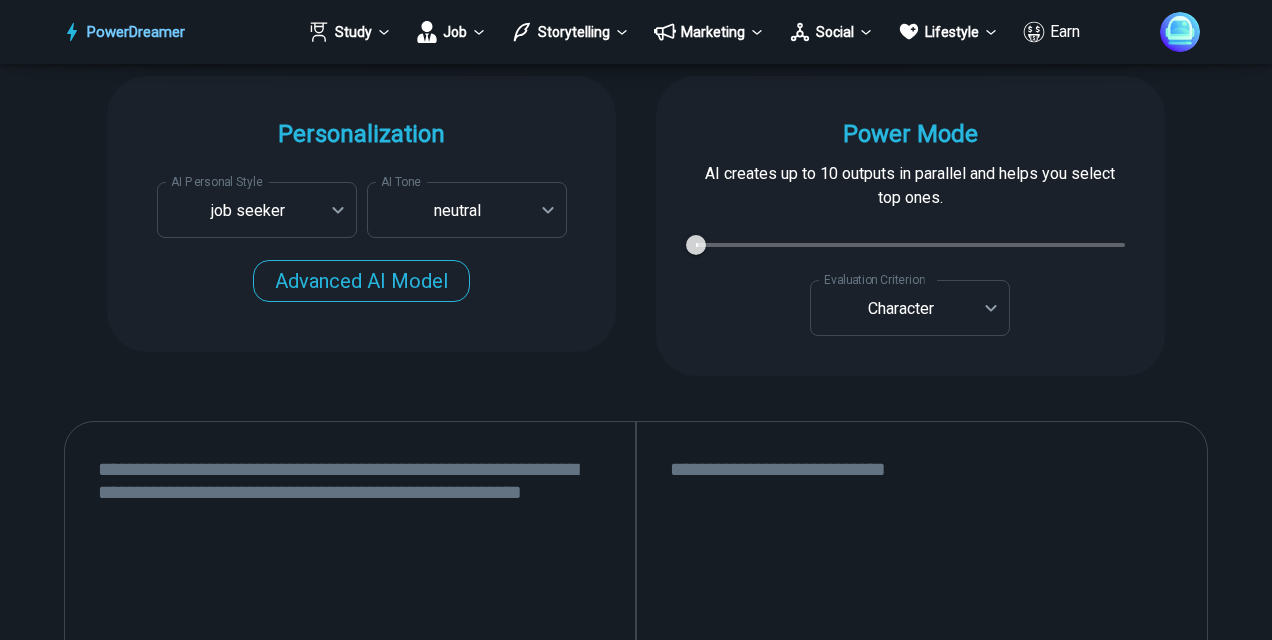 type 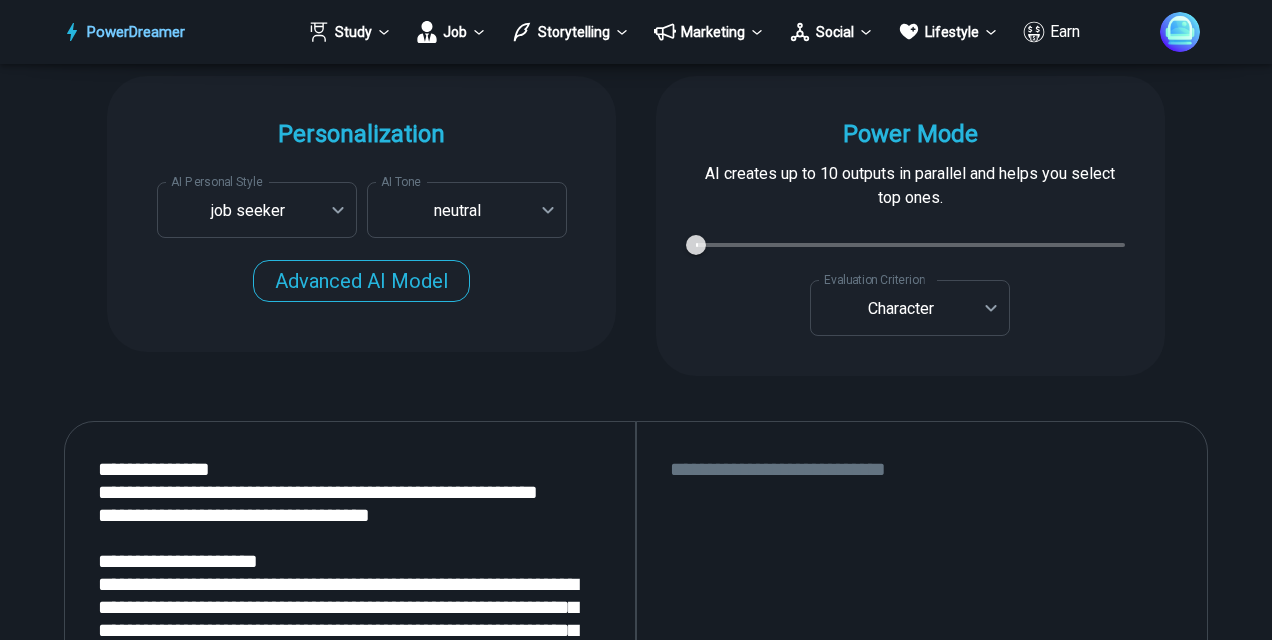 scroll, scrollTop: 2398, scrollLeft: 0, axis: vertical 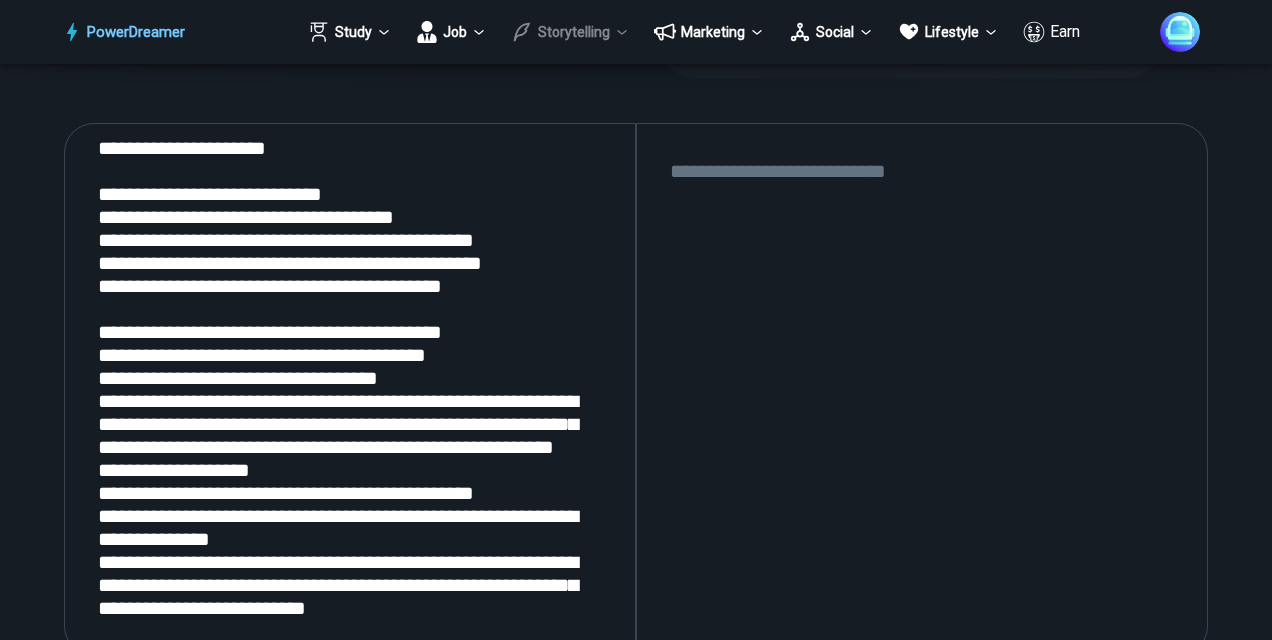 type on "**********" 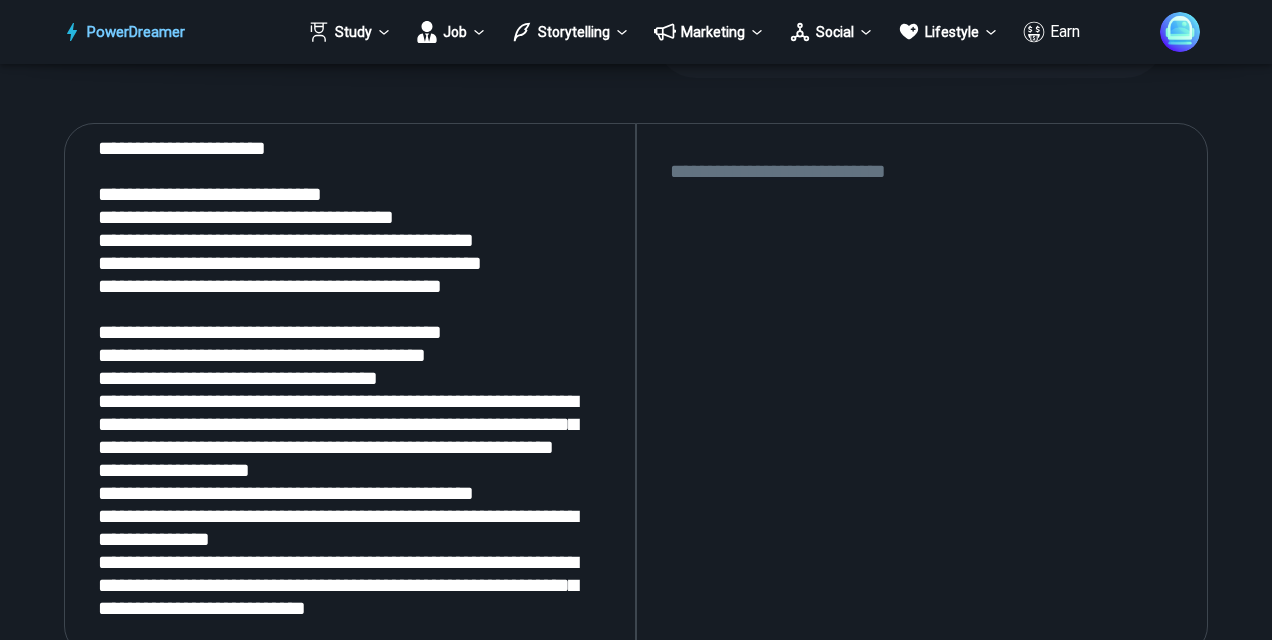 scroll, scrollTop: 3632, scrollLeft: 0, axis: vertical 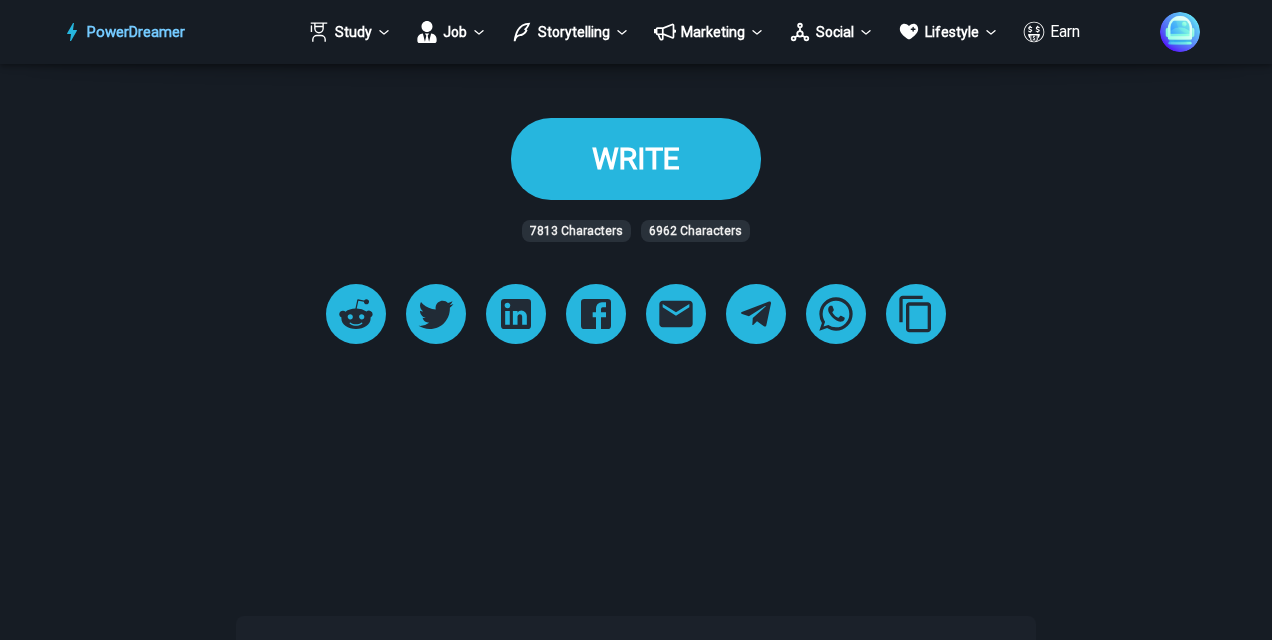 type on "**********" 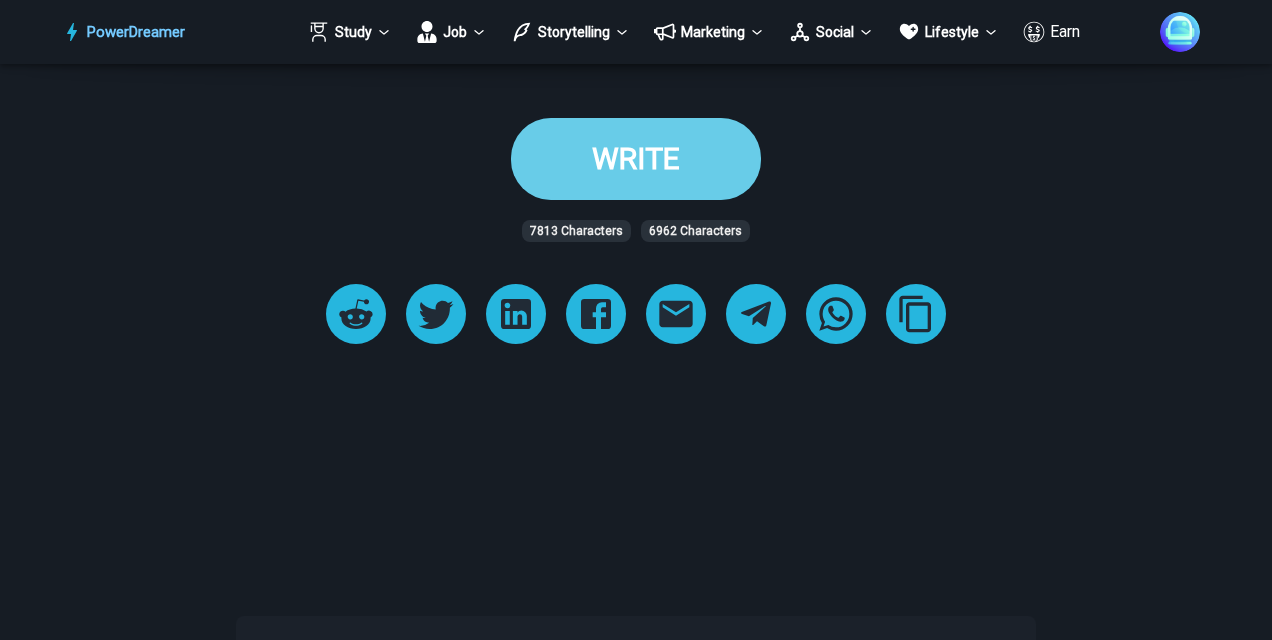 click on "WRITE" at bounding box center [636, 158] 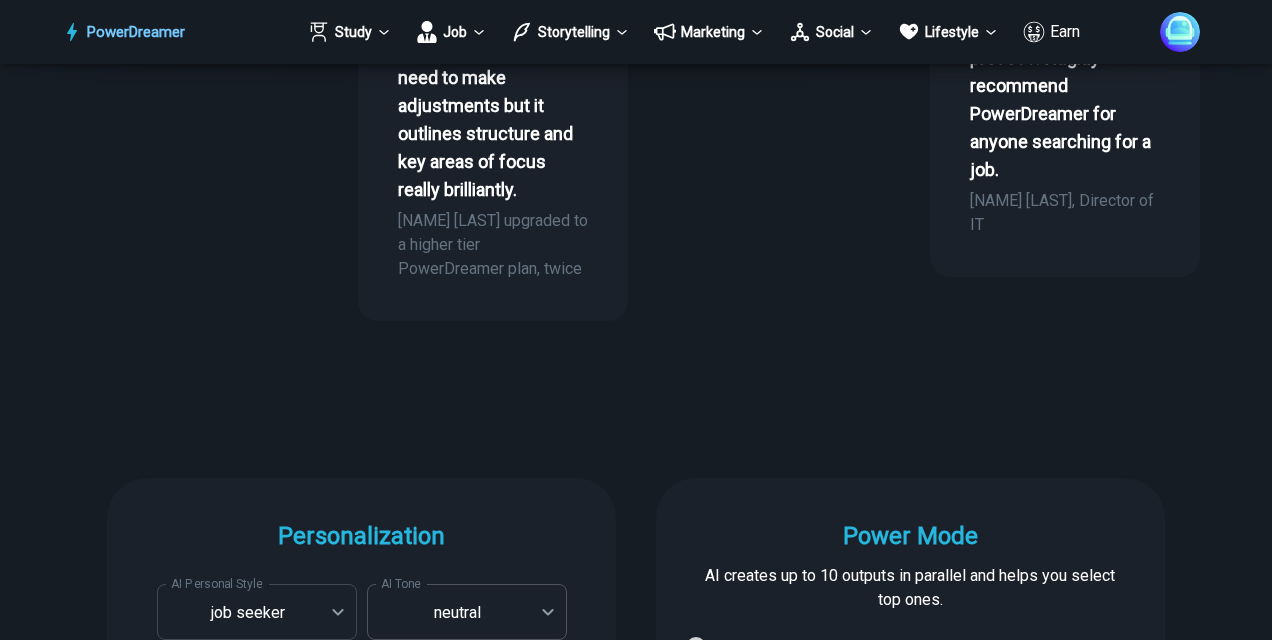 scroll, scrollTop: 1998, scrollLeft: 0, axis: vertical 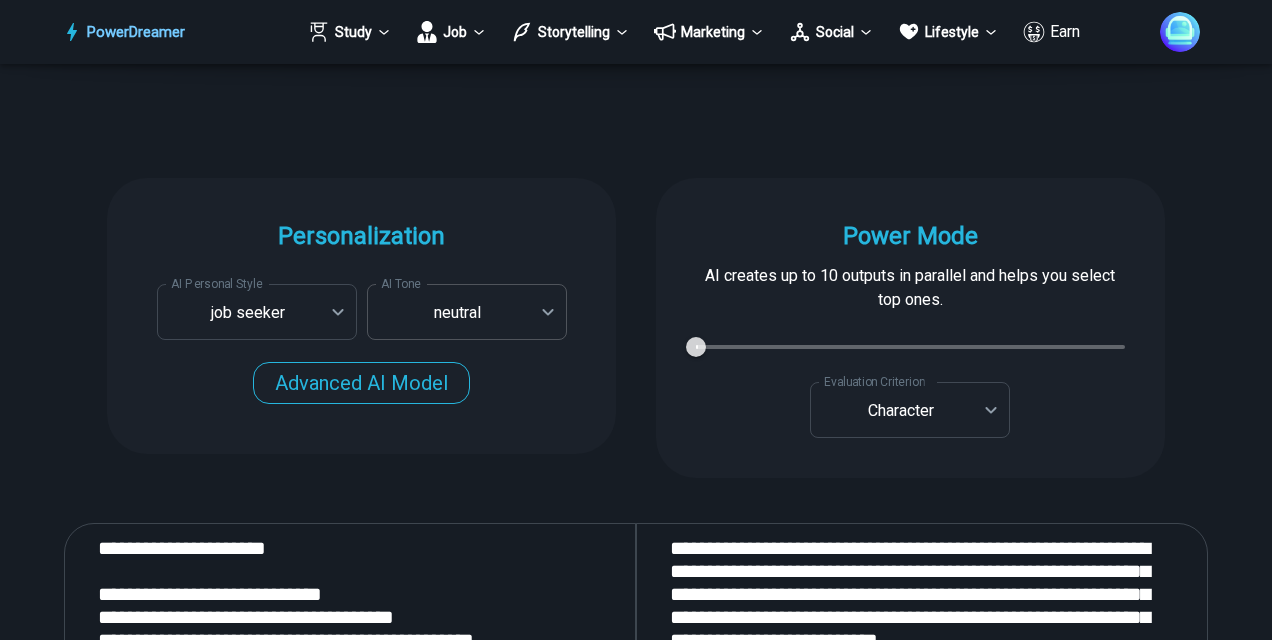 click on "PowerDreamer Study Job Storytelling Marketing Social Lifestyle Earn AI Cover Letter Generator Get cover letters tailored for each job opening in seconds START Faster with PowerDreamer 214,655  AI-Generated Outputs.  60,000+ Users. 60+ AI Tools. PowerDreamer saved me a ton of stress and even more time. Highly recommend. Bailey Vogt is a writer and producer with experience at Morning Rush, Arizona PBS, Metro Weekly and The Washington Times I received a job offer today that your awesome website helped me get. Thank you! I will be singing your praises. Matt S. signed up to PowerDreamer November 30th 2023 and received his job offer February 1st 2024 Absolutely love this program!! I'm usually hesitant to pay for anything without being able to try it for free first. However, I was desperate to get resume writing help and this program far exceeded my expectations! I have been telling anyone I know looking for a job to try it. Maura Duffy Tyler D., Product Manager in E-Commerce Kyle Kimball Alix Harvey Jess B. AI Tone" at bounding box center (636, 2256) 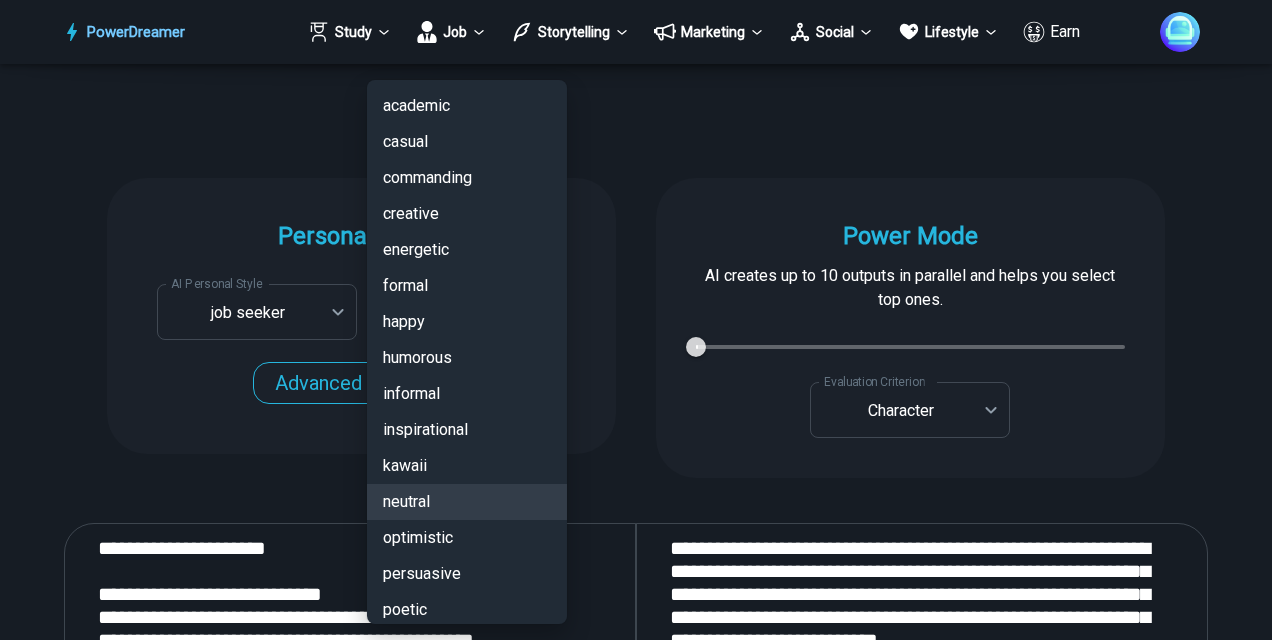 scroll, scrollTop: 192, scrollLeft: 0, axis: vertical 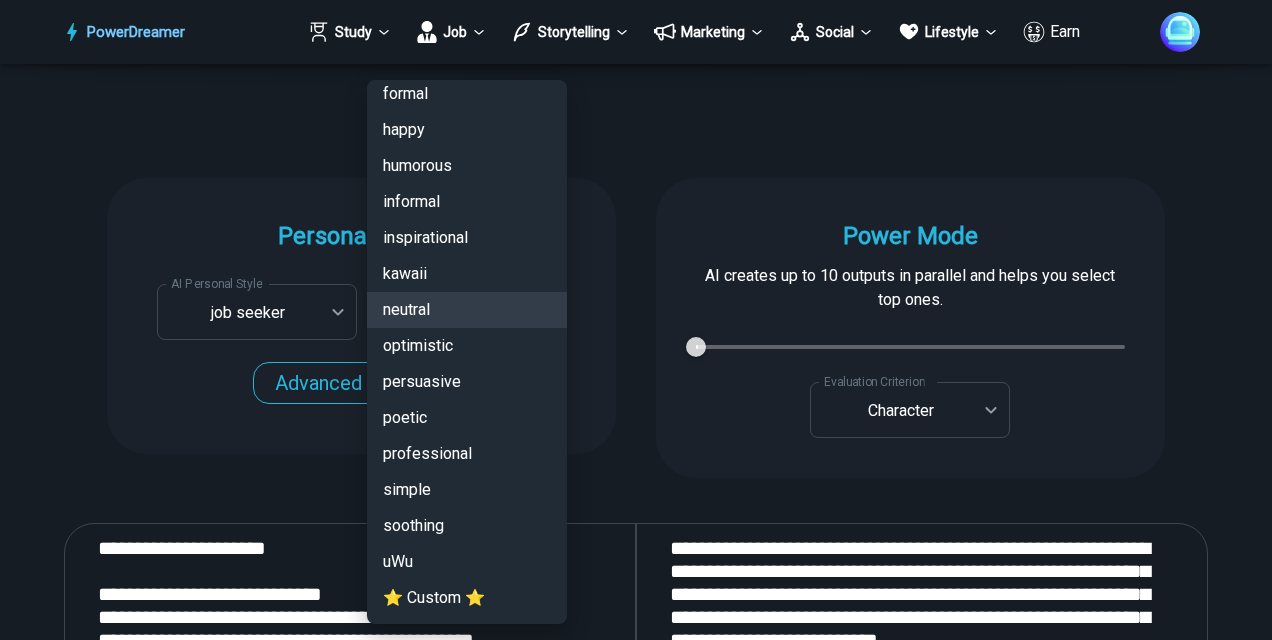 click on "⭐ Custom ⭐" at bounding box center (467, 598) 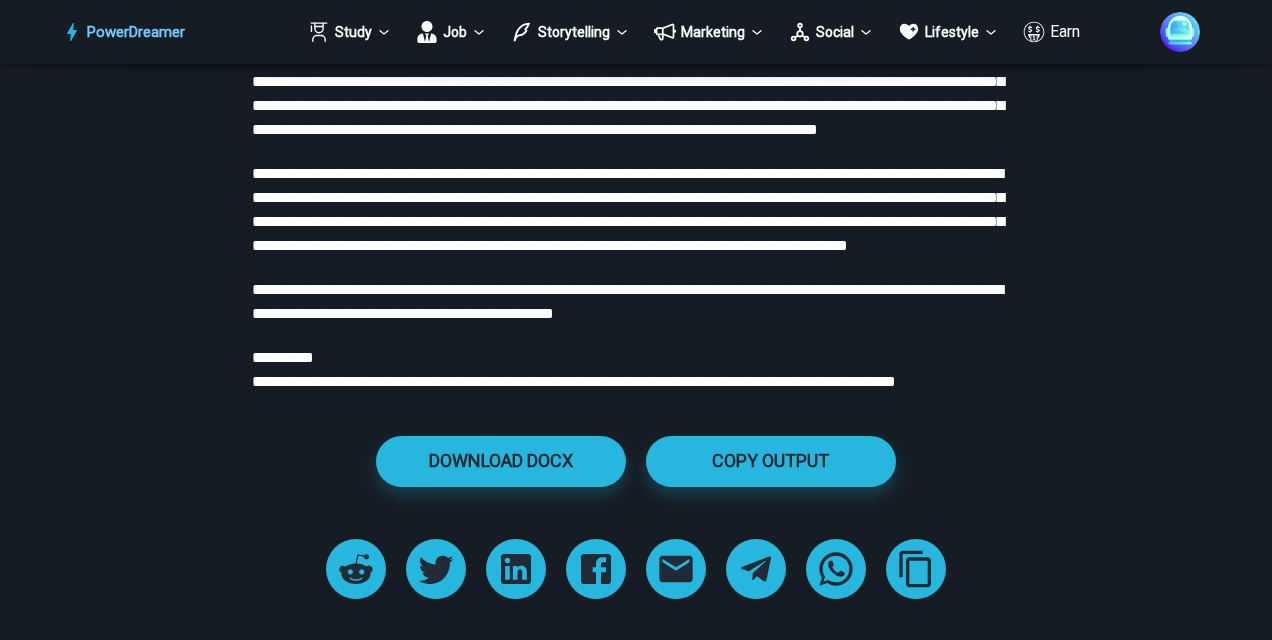 scroll, scrollTop: 4298, scrollLeft: 0, axis: vertical 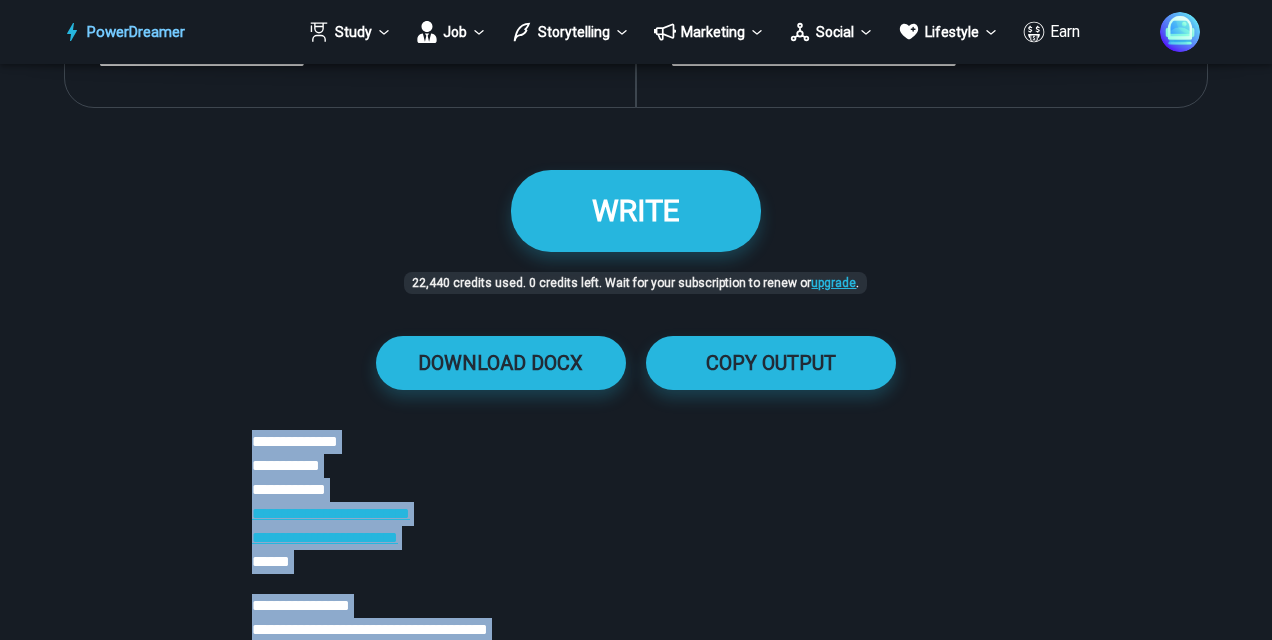 drag, startPoint x: 360, startPoint y: 406, endPoint x: 253, endPoint y: 432, distance: 110.11358 